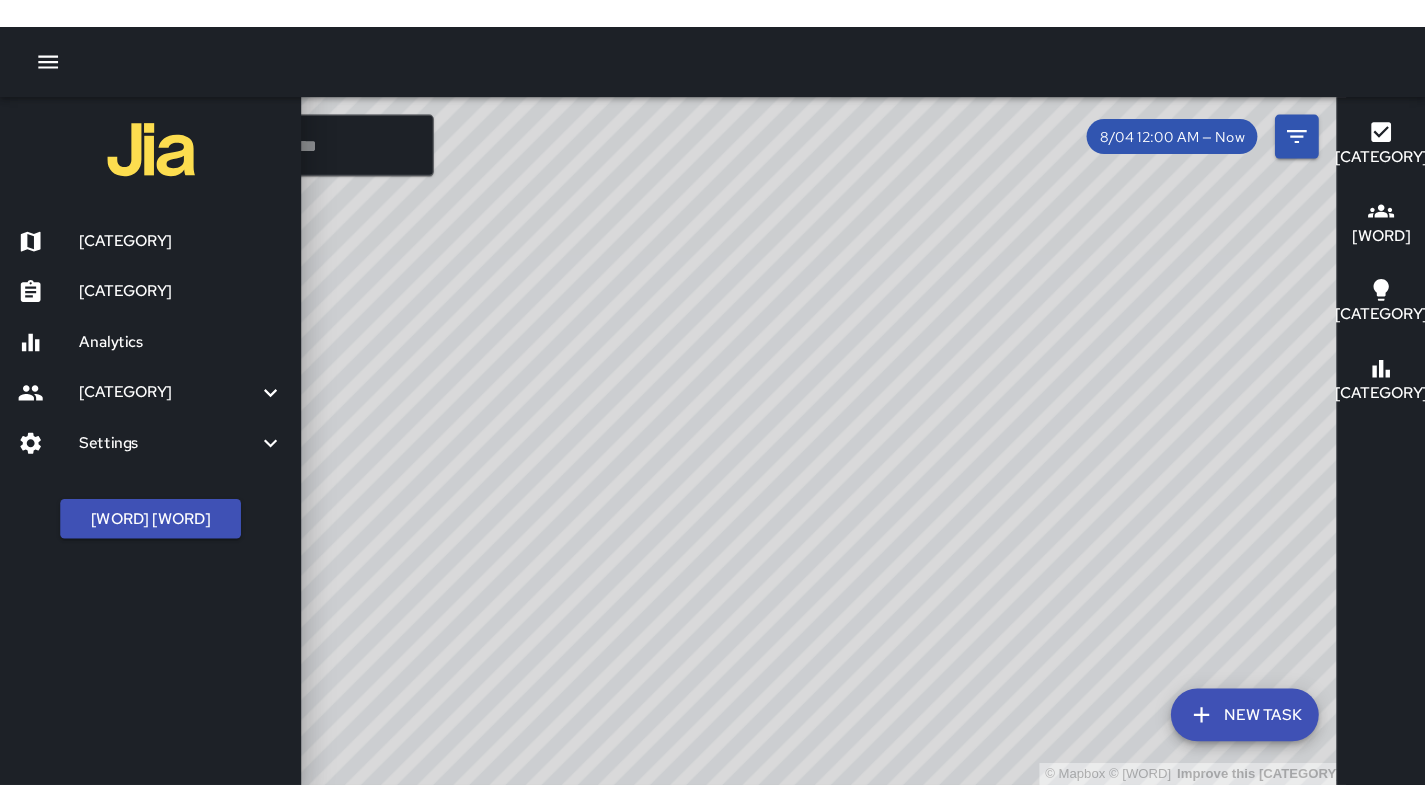 scroll, scrollTop: 0, scrollLeft: 0, axis: both 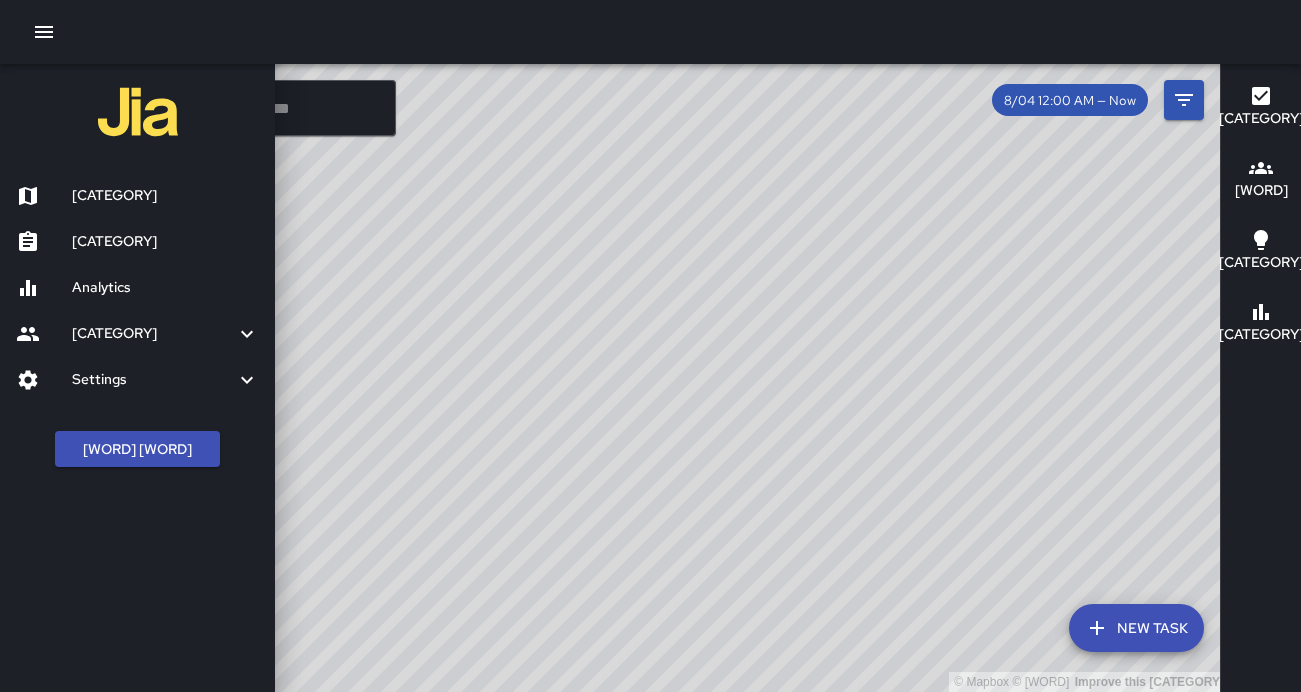 click at bounding box center [650, 346] 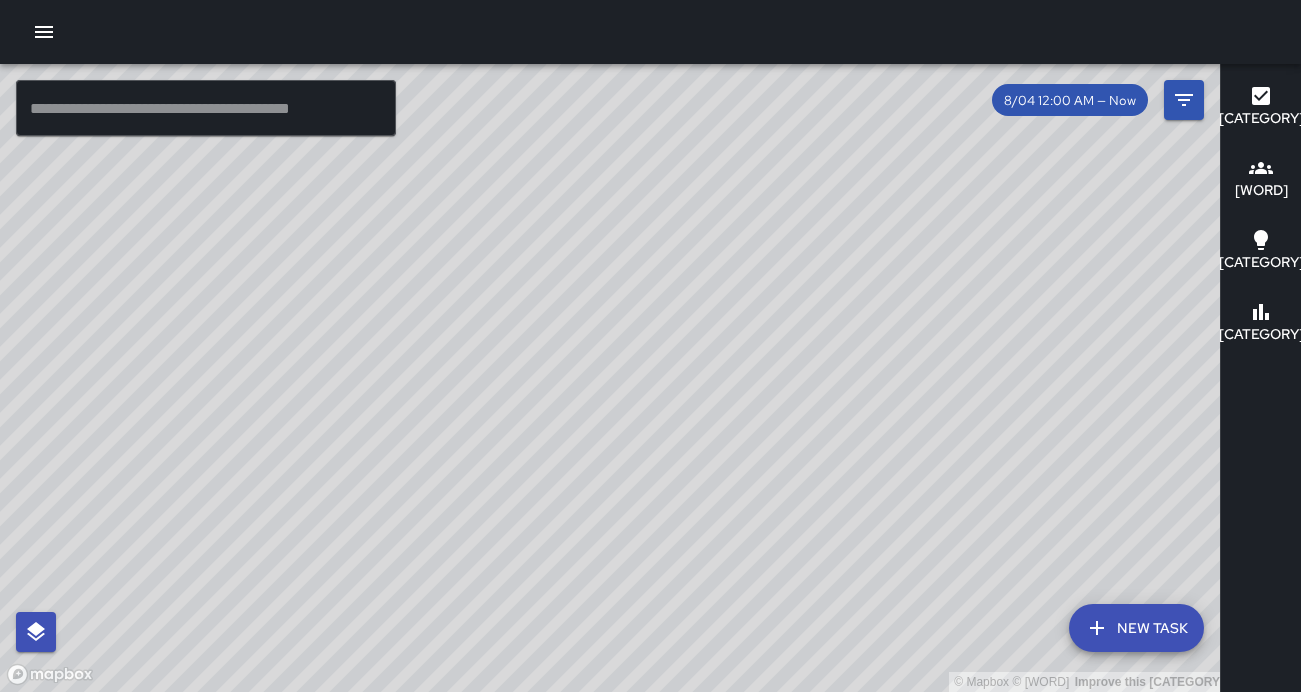 click at bounding box center [206, 108] 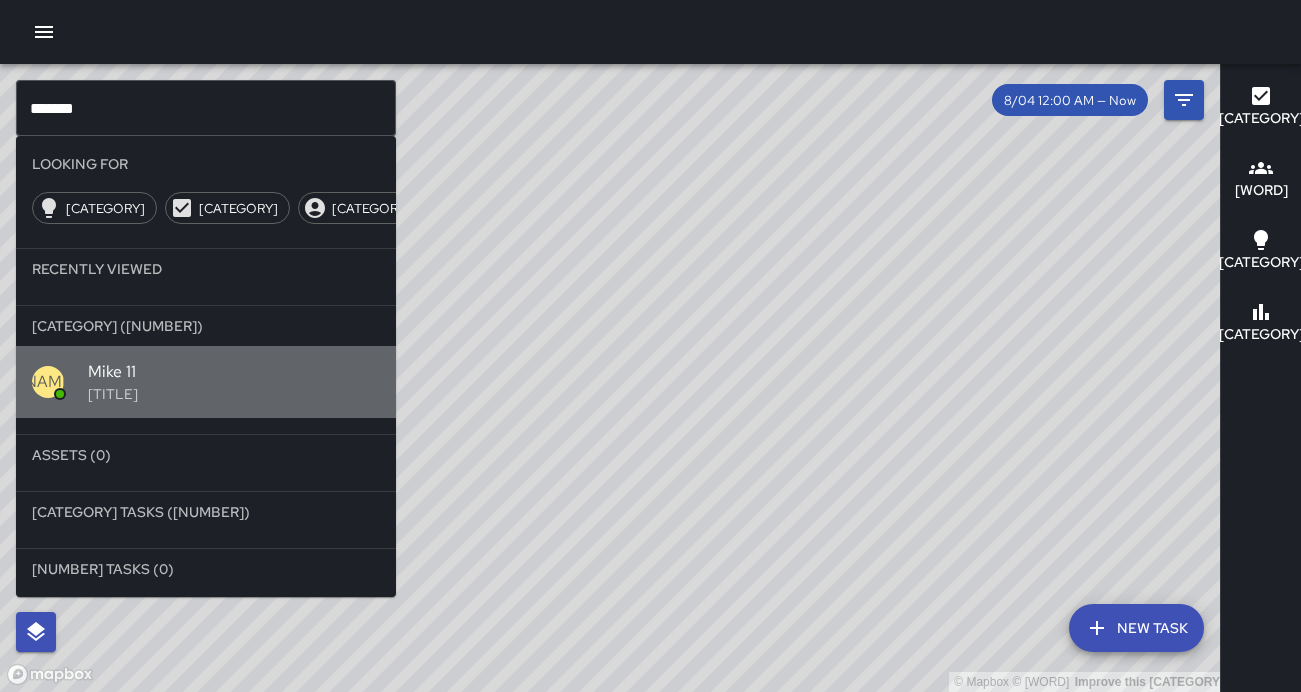 click on "[WORD] [NUMBER] [WORD] [WORD]" at bounding box center (206, 382) 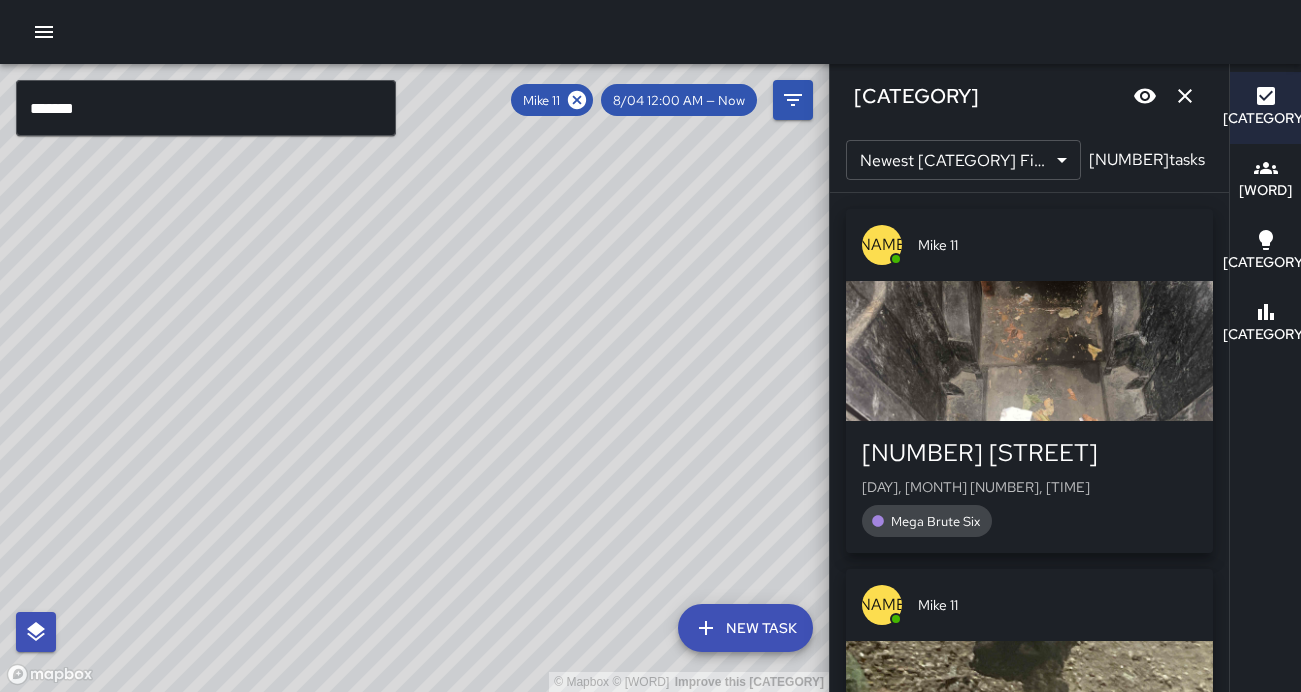 drag, startPoint x: 605, startPoint y: 283, endPoint x: 595, endPoint y: 269, distance: 17.20465 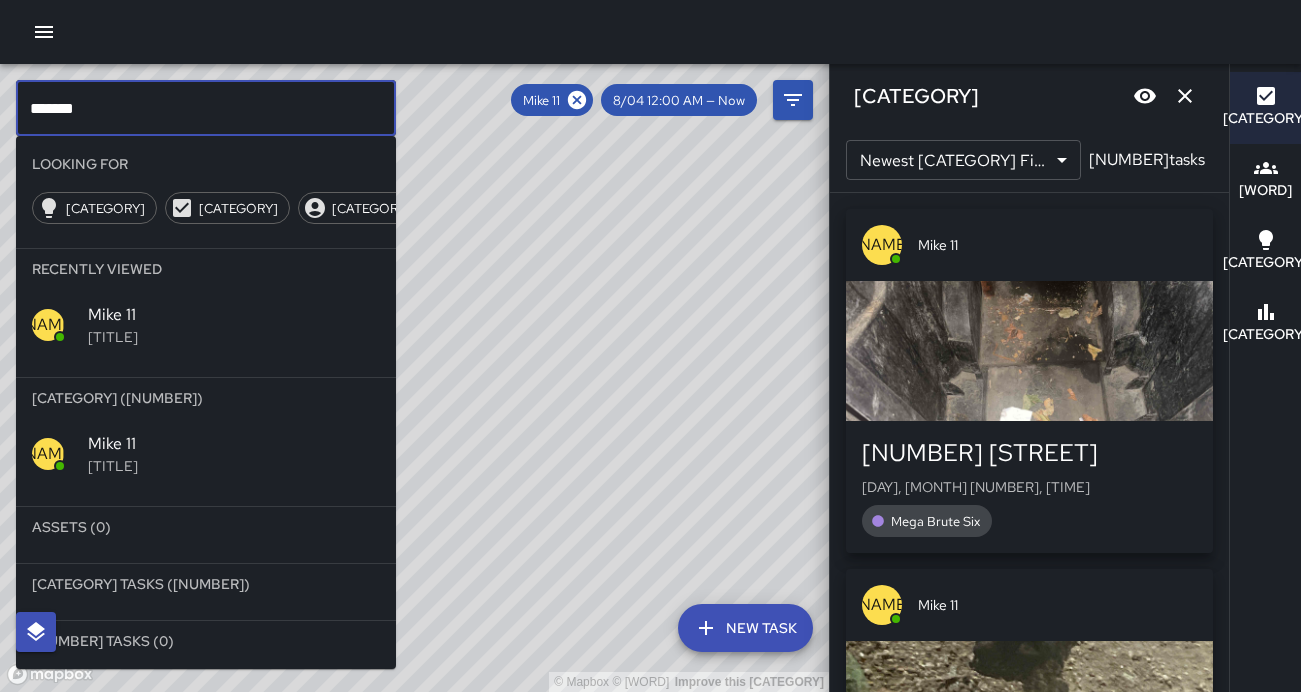 click on "*******" at bounding box center (206, 108) 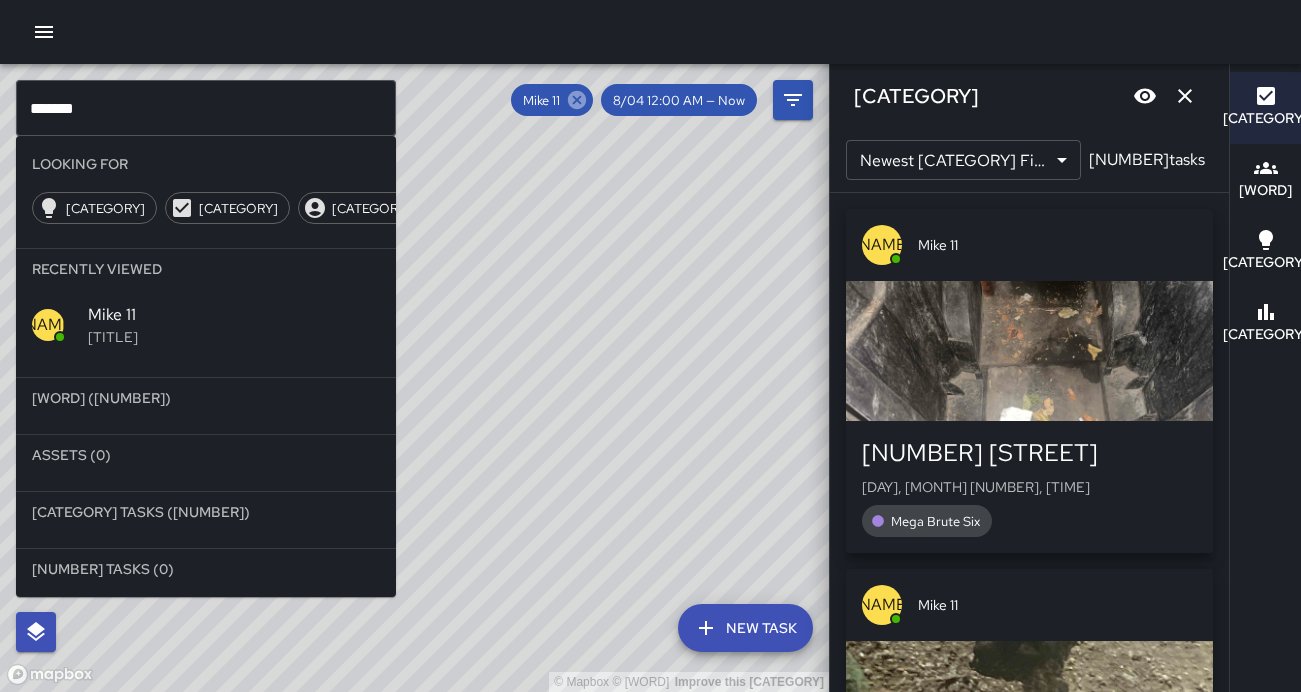 click 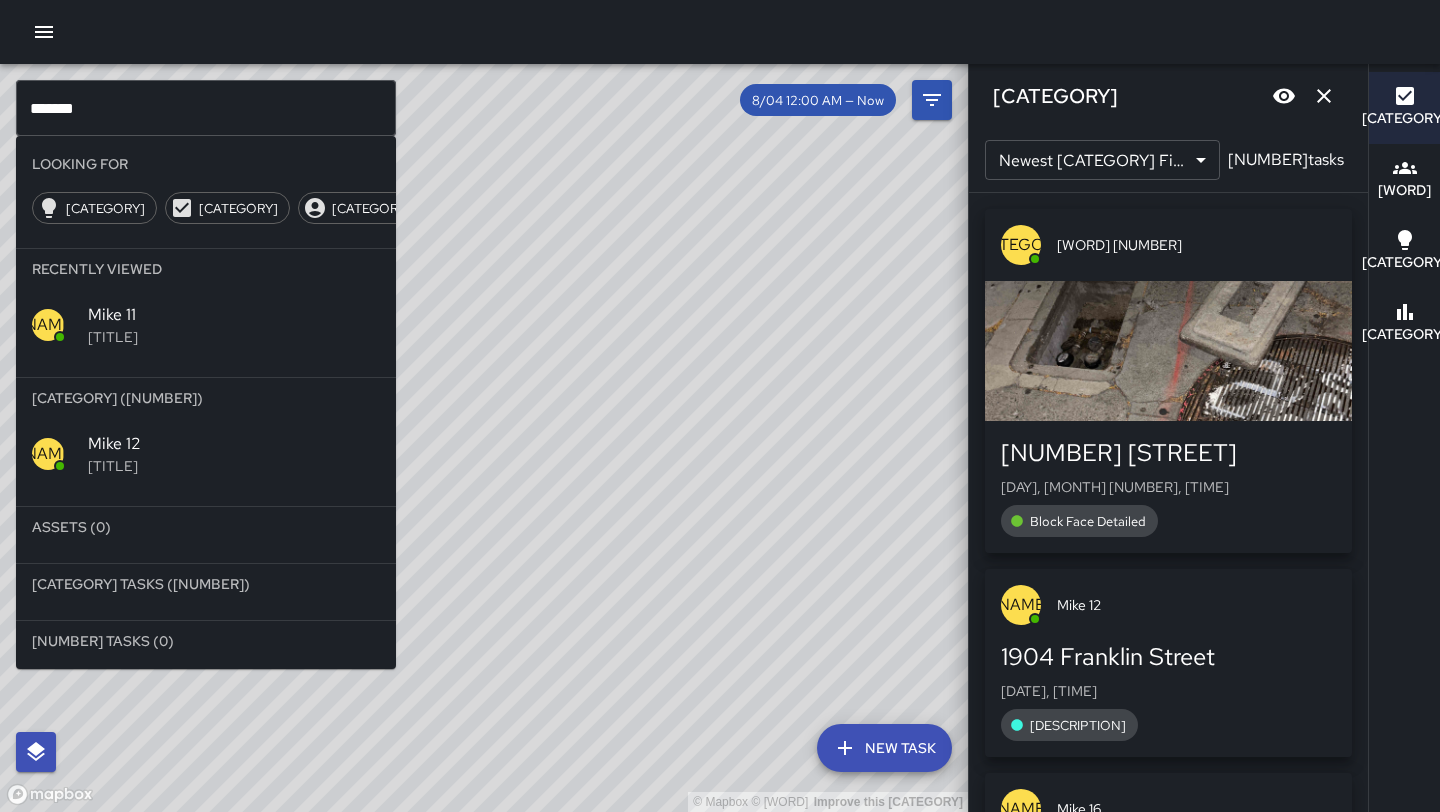 click on "*******" at bounding box center [206, 108] 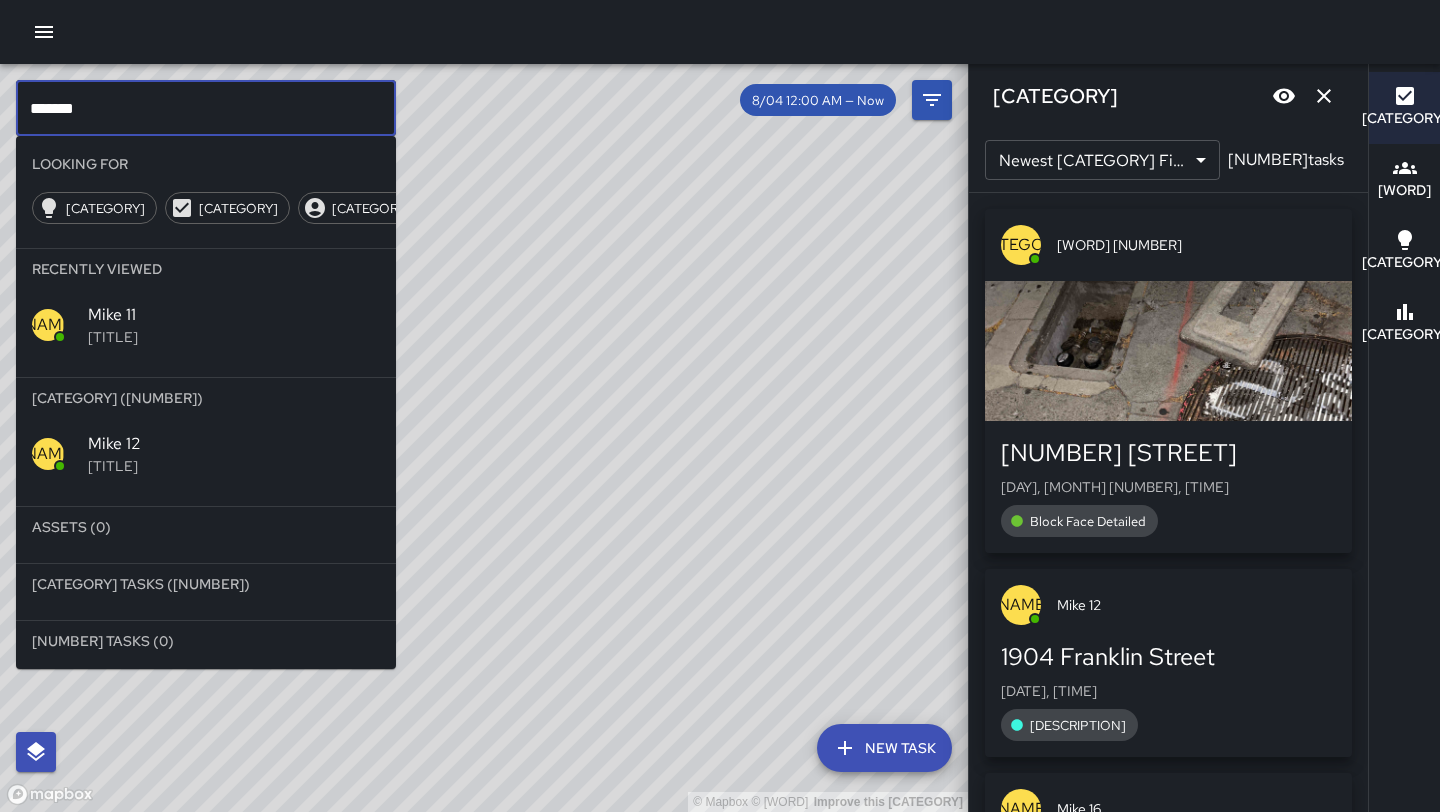 click on "Mike 12" at bounding box center [234, 444] 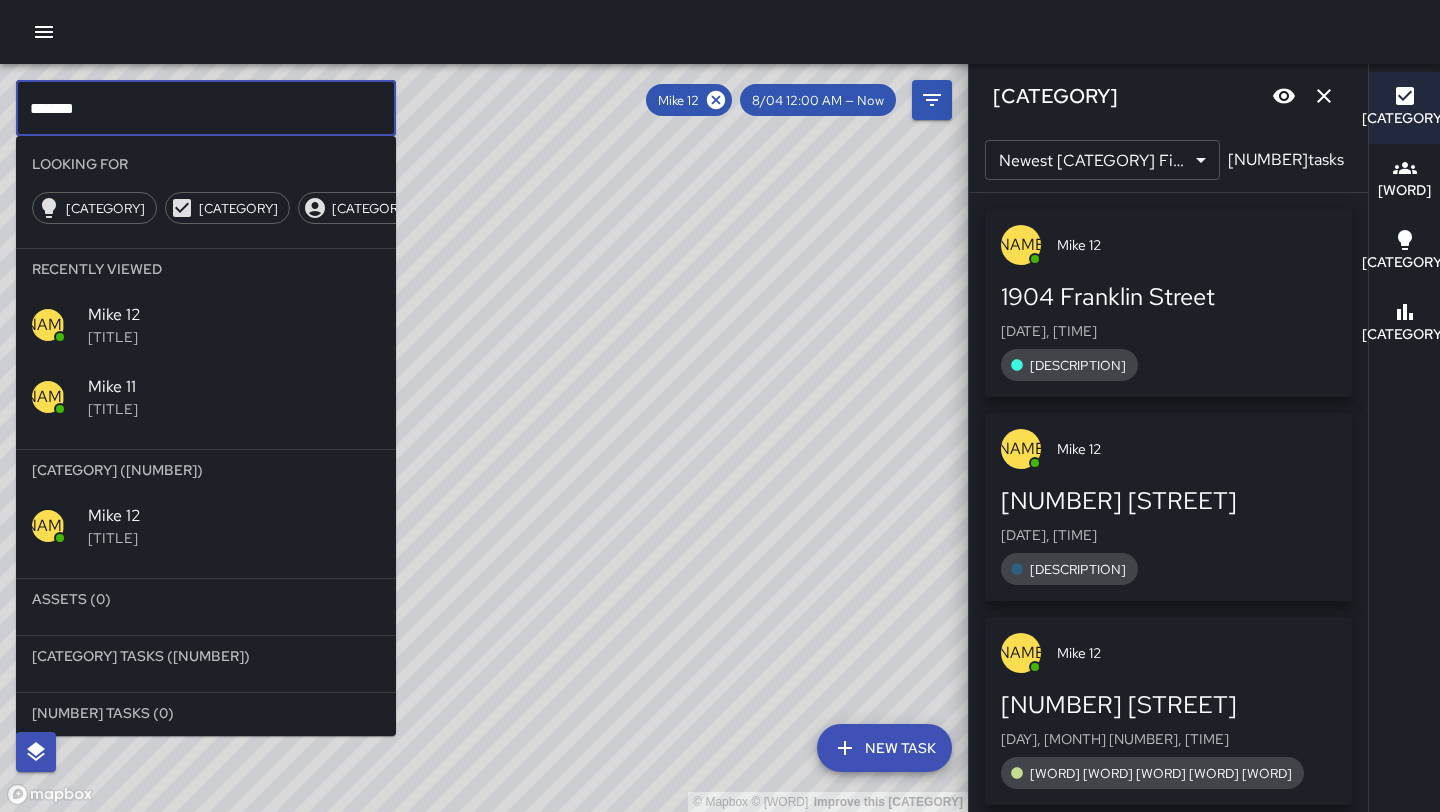 click on "*******" at bounding box center [206, 108] 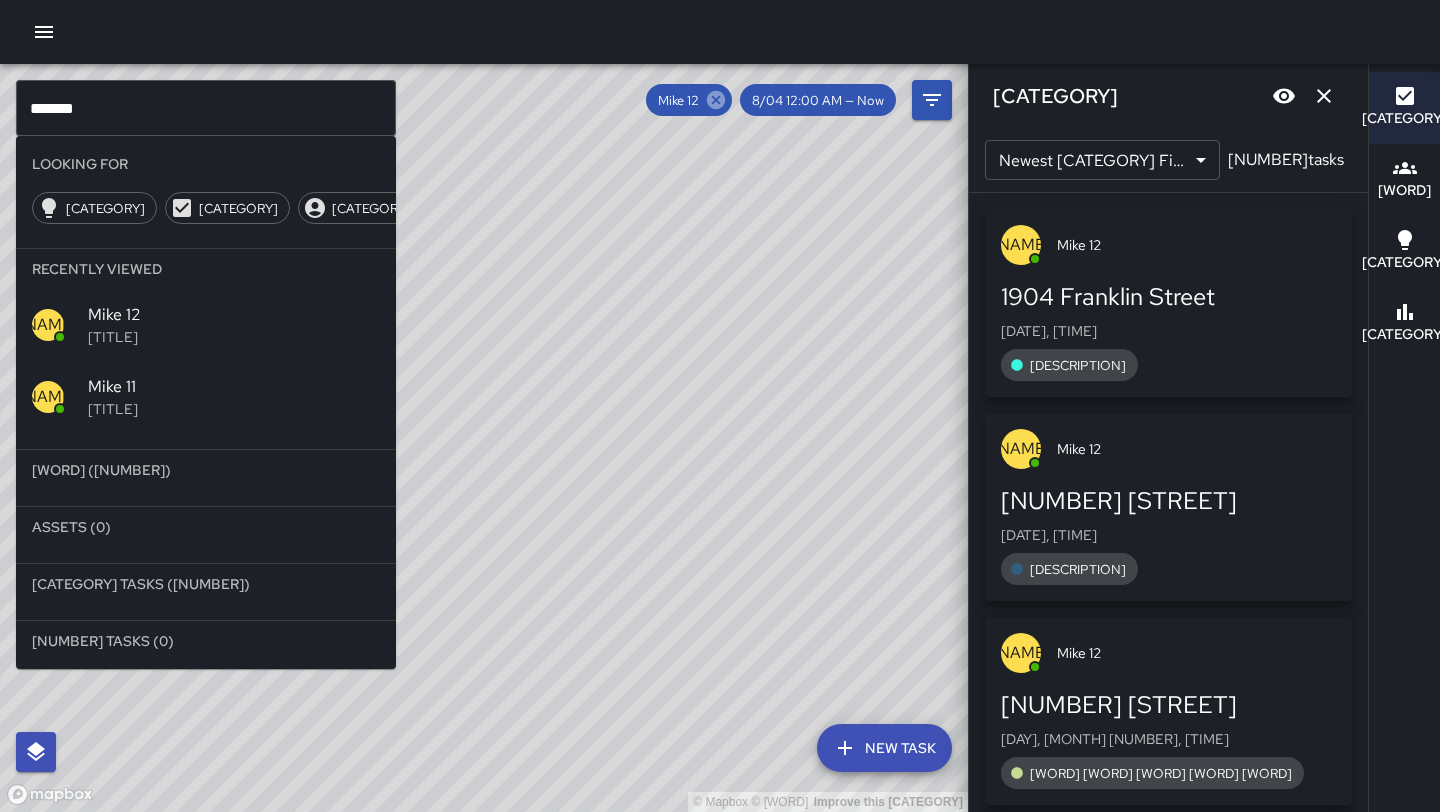 click 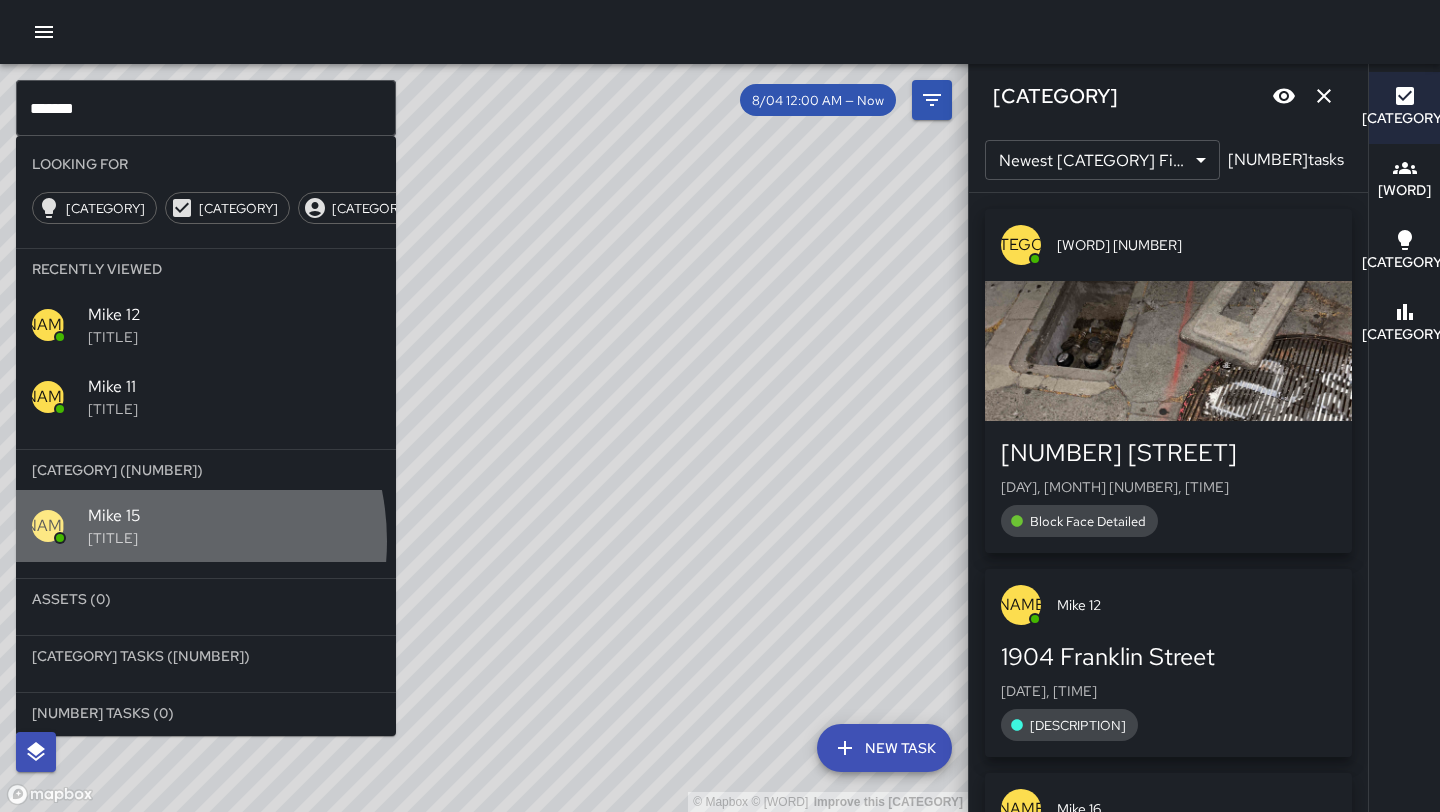 click on "[TITLE]" at bounding box center (234, 538) 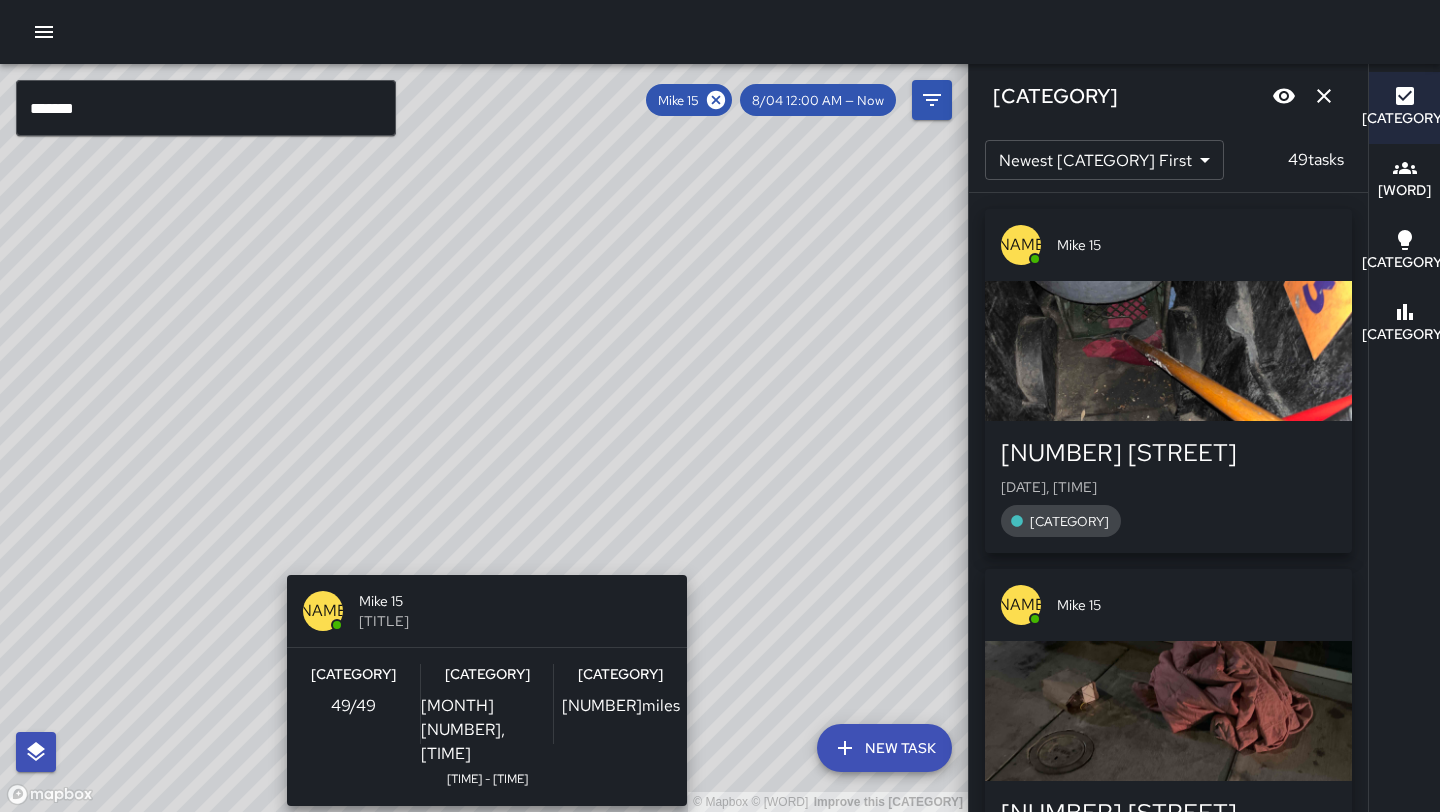 click on "[DATE], [TIME] [TIME] - [TIME]" at bounding box center (484, 438) 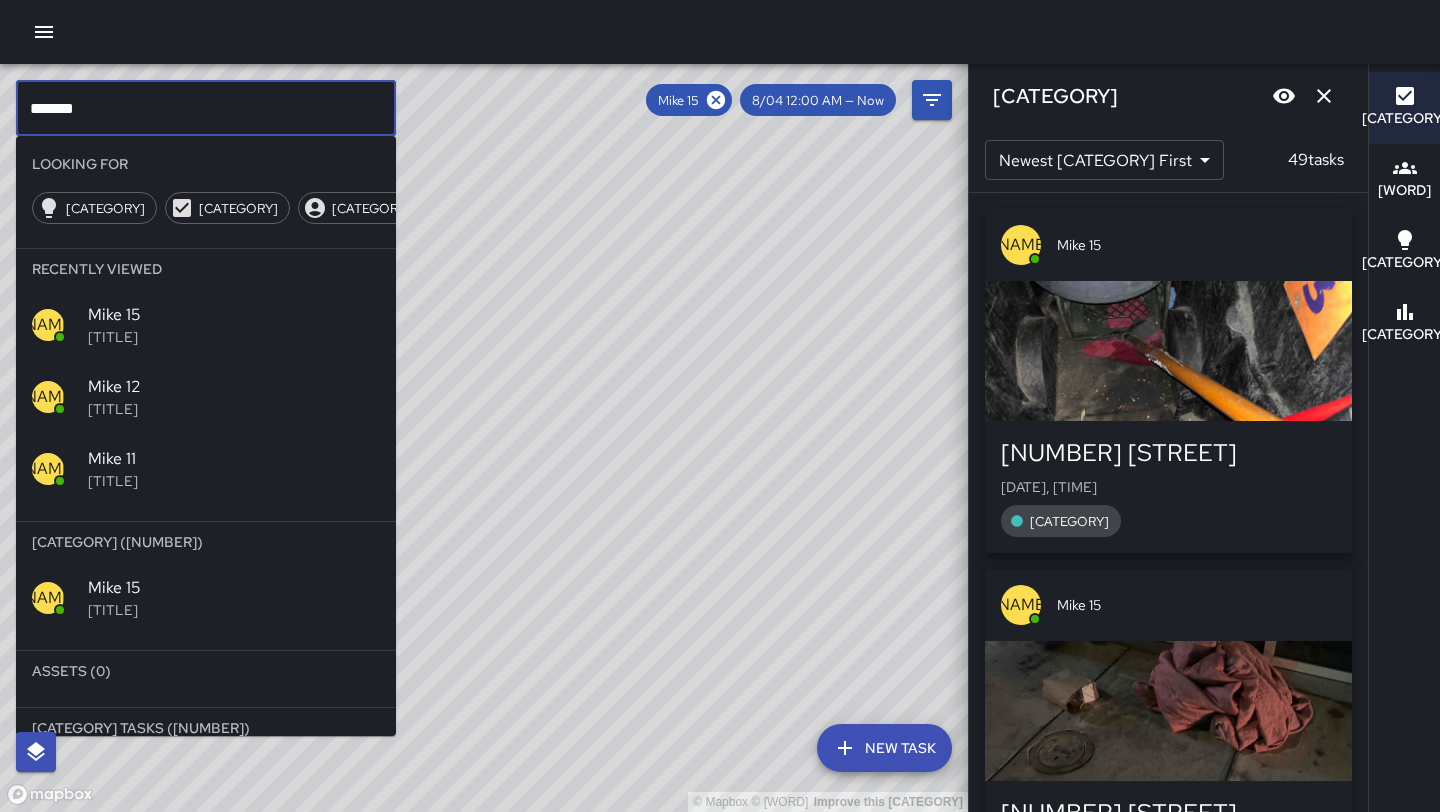 click on "*******" at bounding box center (206, 108) 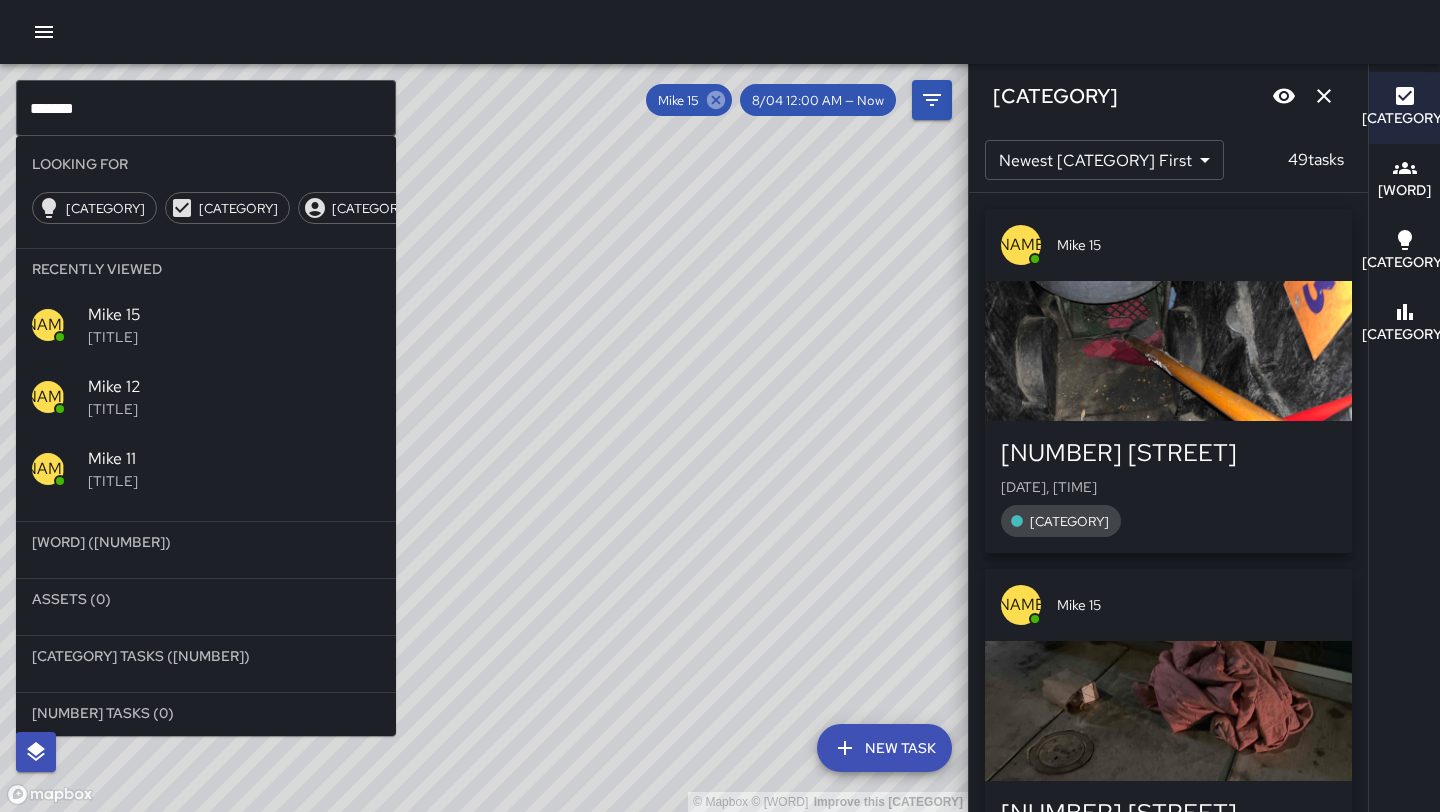 click 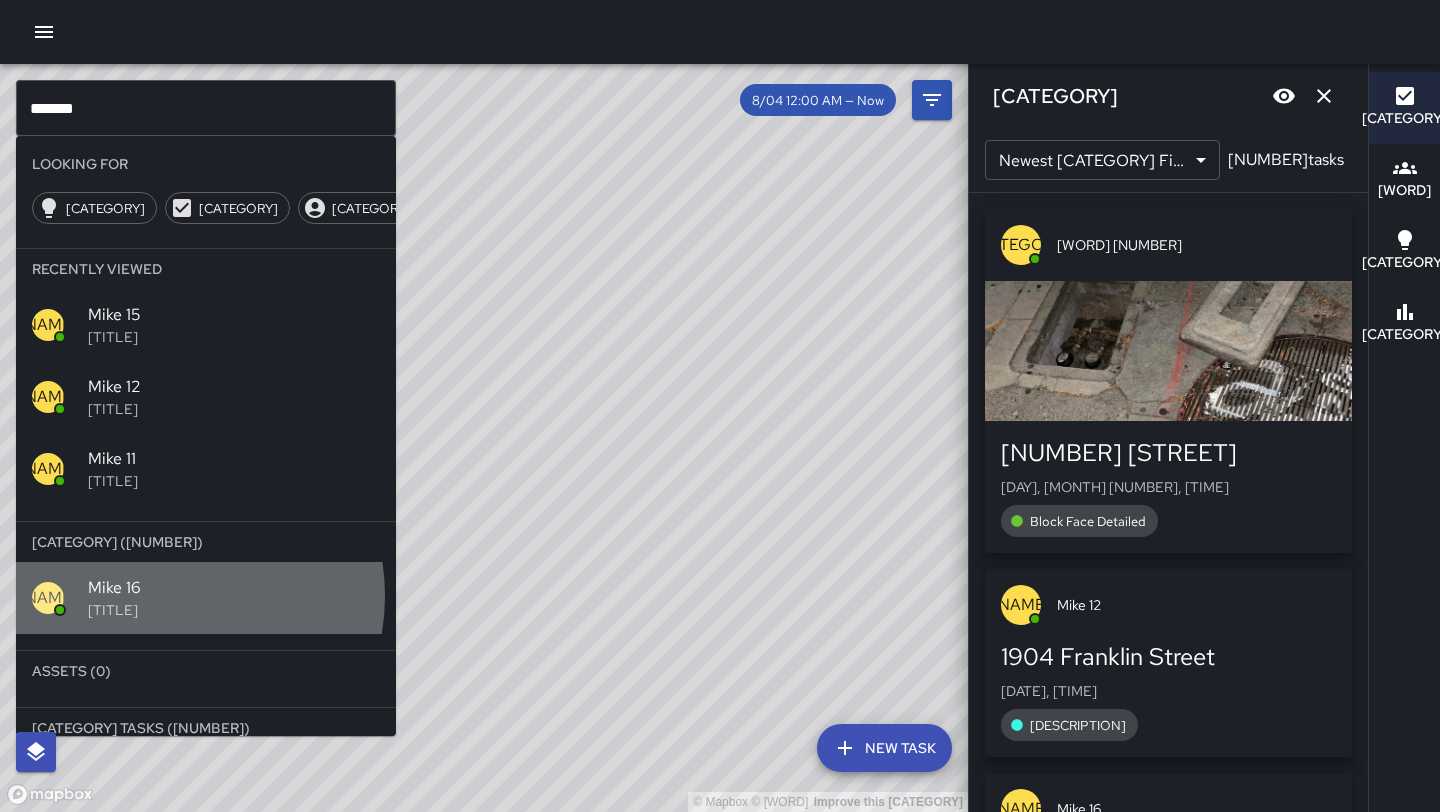 click on "Mike 16" at bounding box center [234, 588] 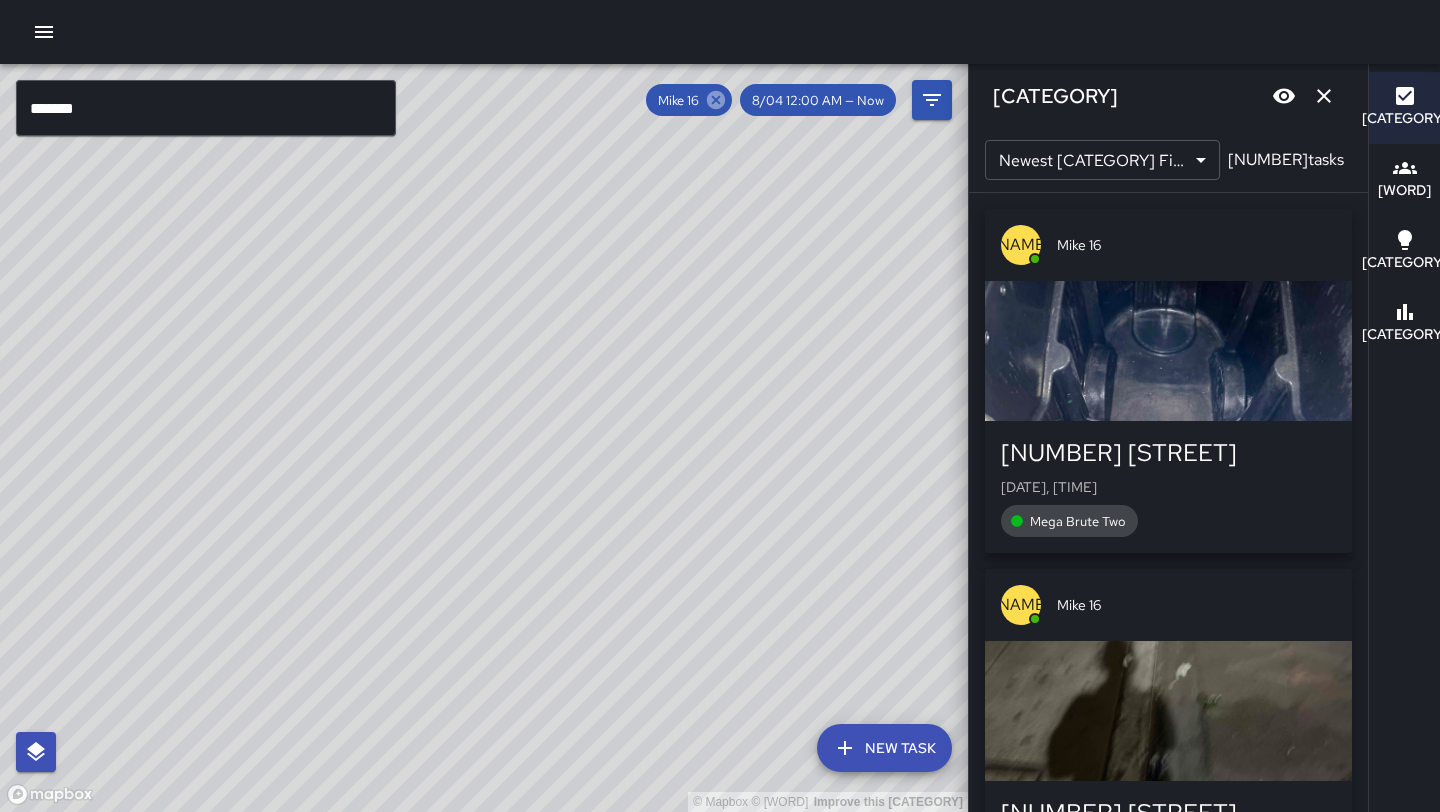 click 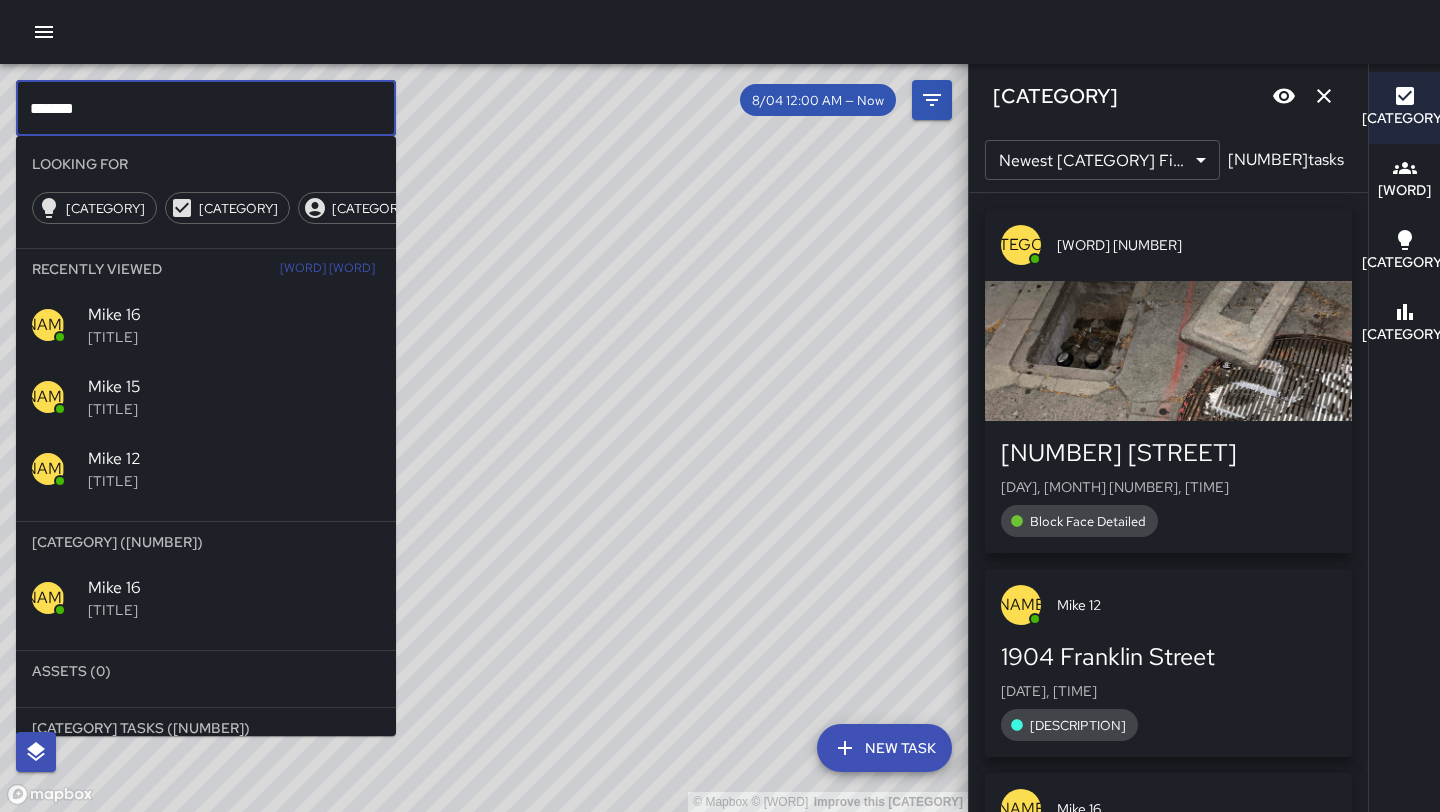 click on "*******" at bounding box center (206, 108) 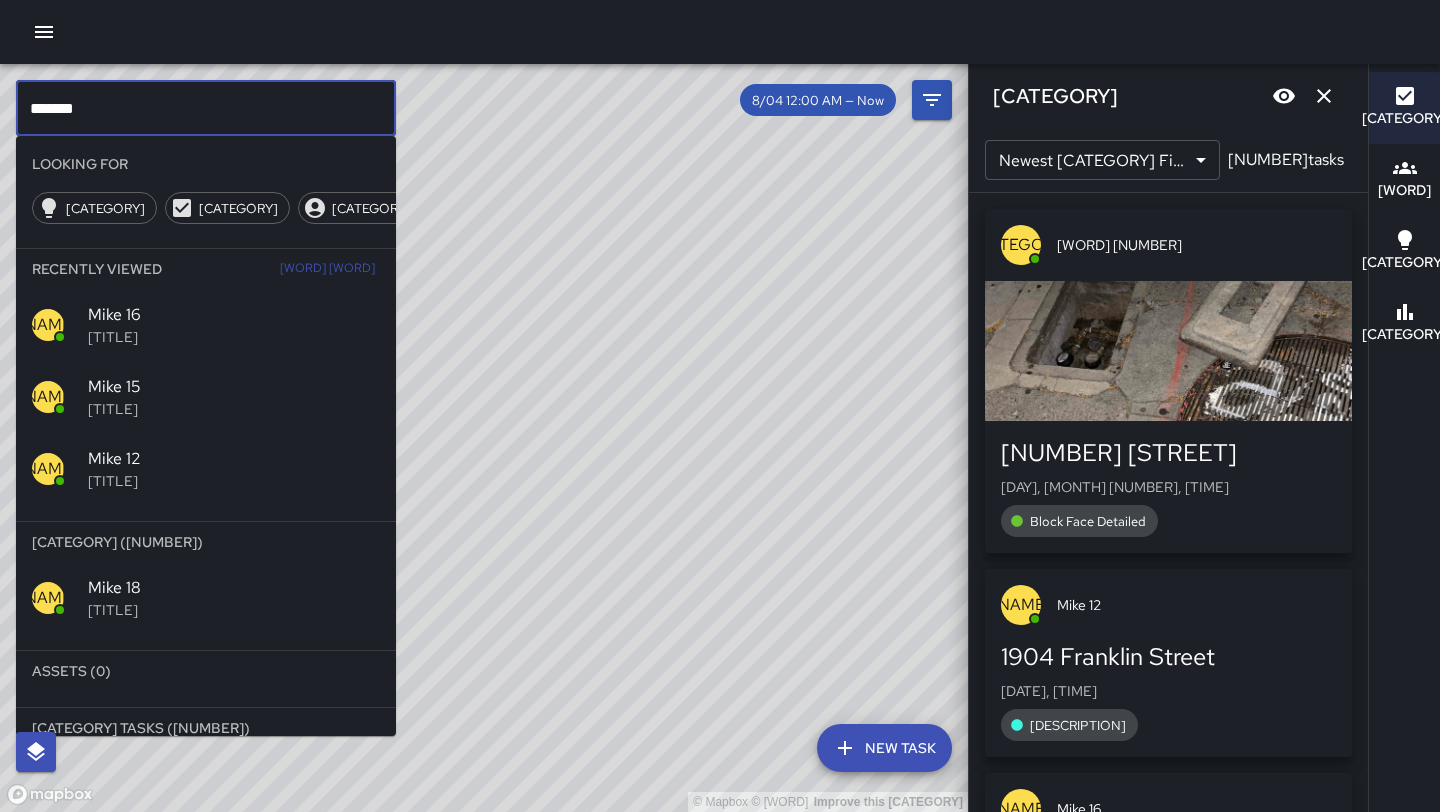 click on "[TITLE]" at bounding box center [234, 610] 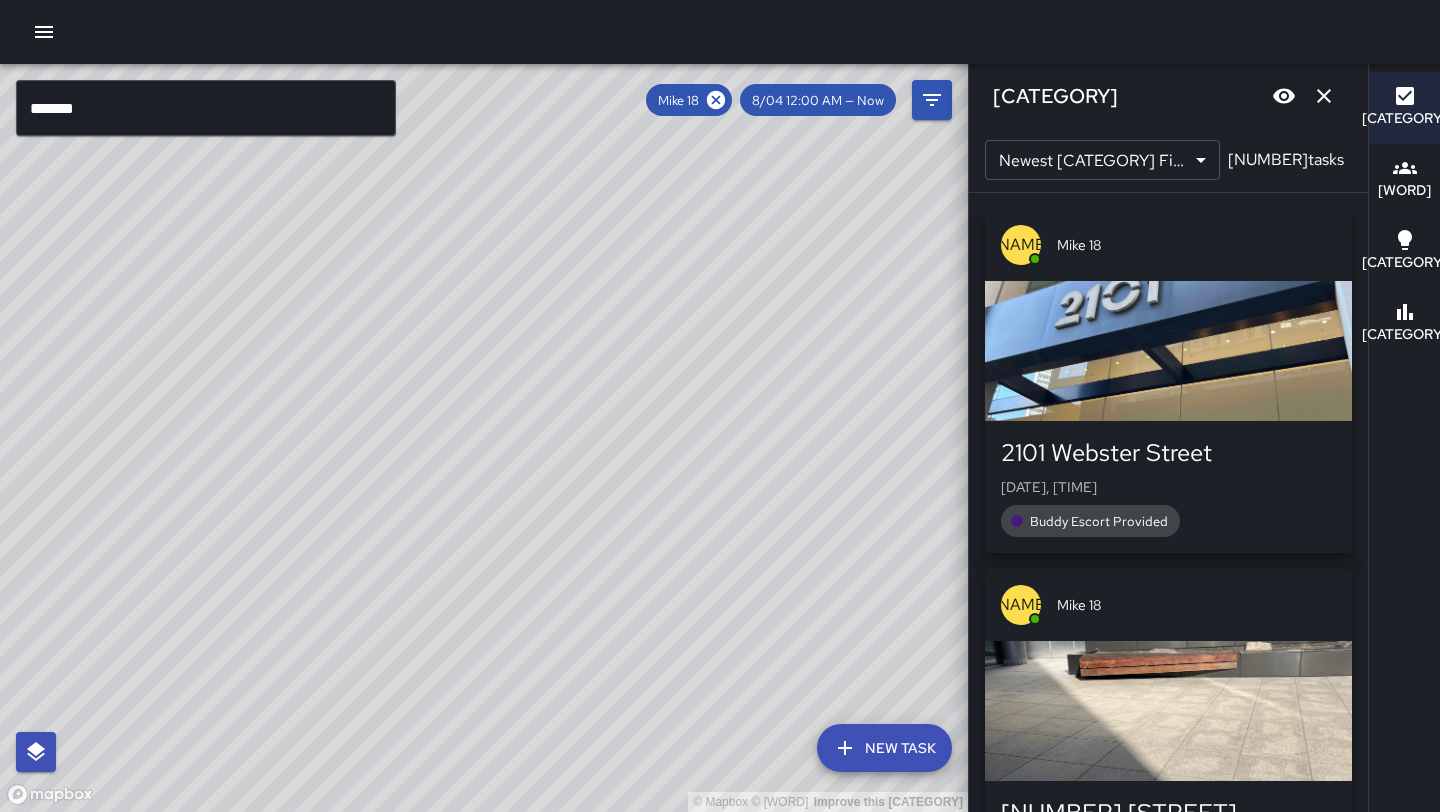 click on "*******" at bounding box center (206, 108) 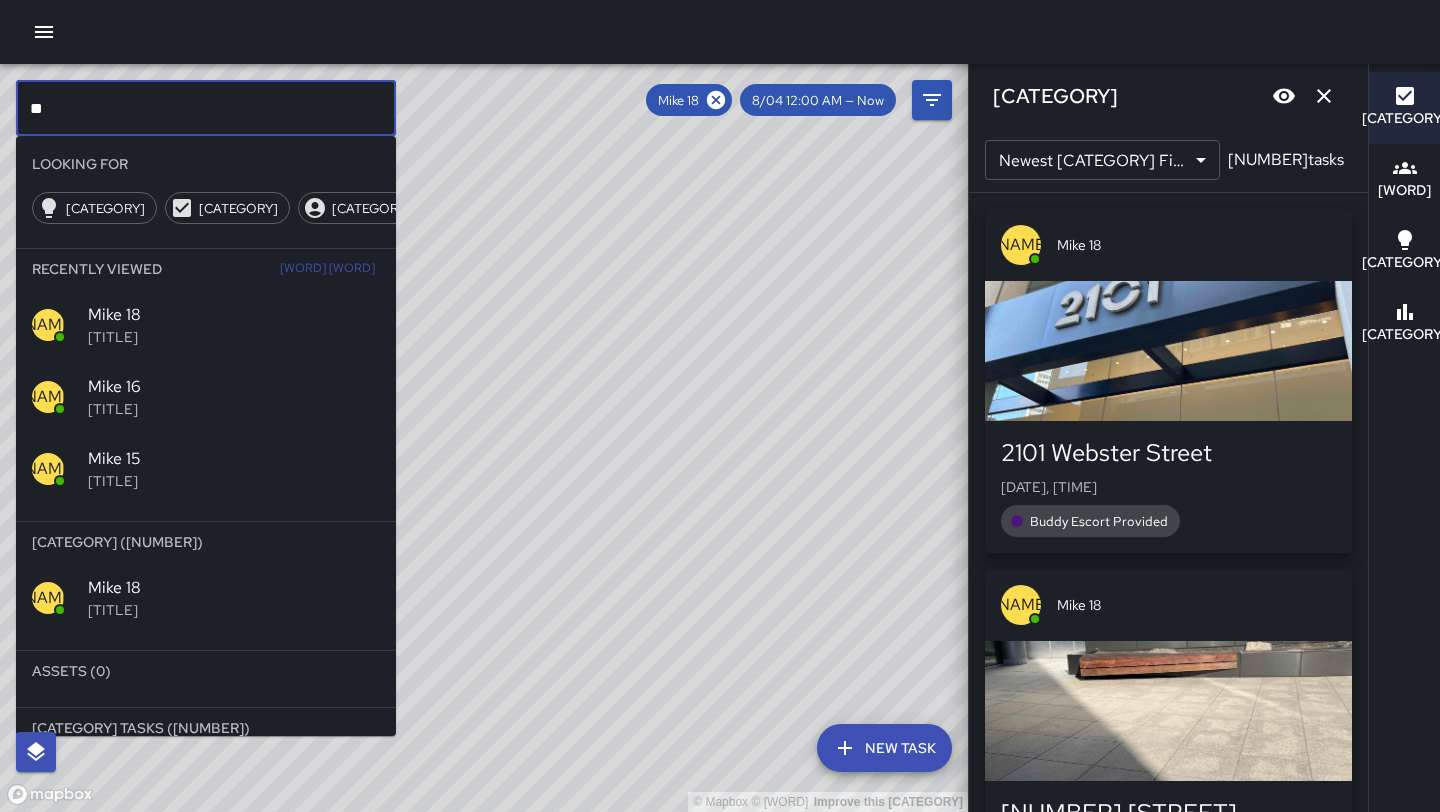 type on "*" 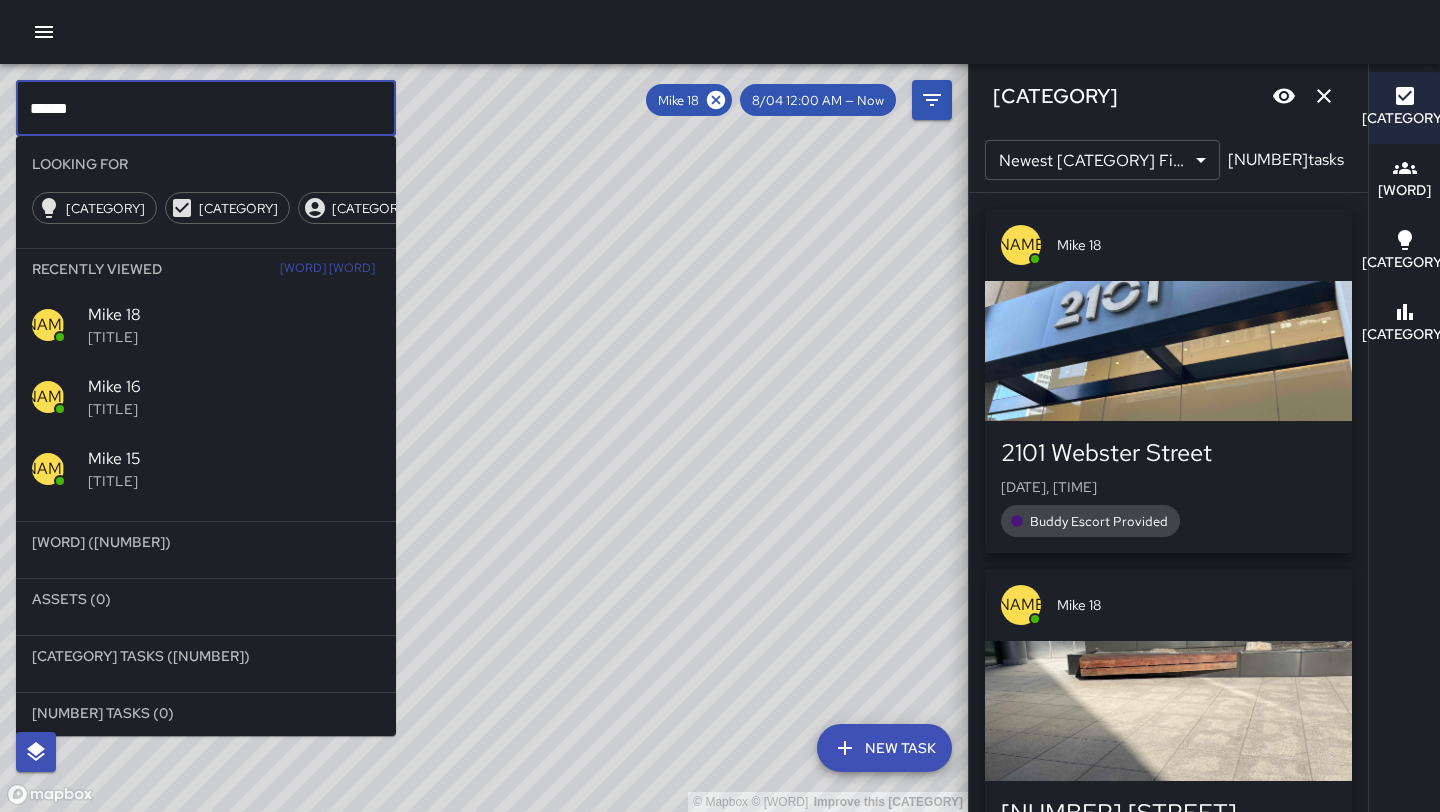 type on "[WORD] [WORD]" 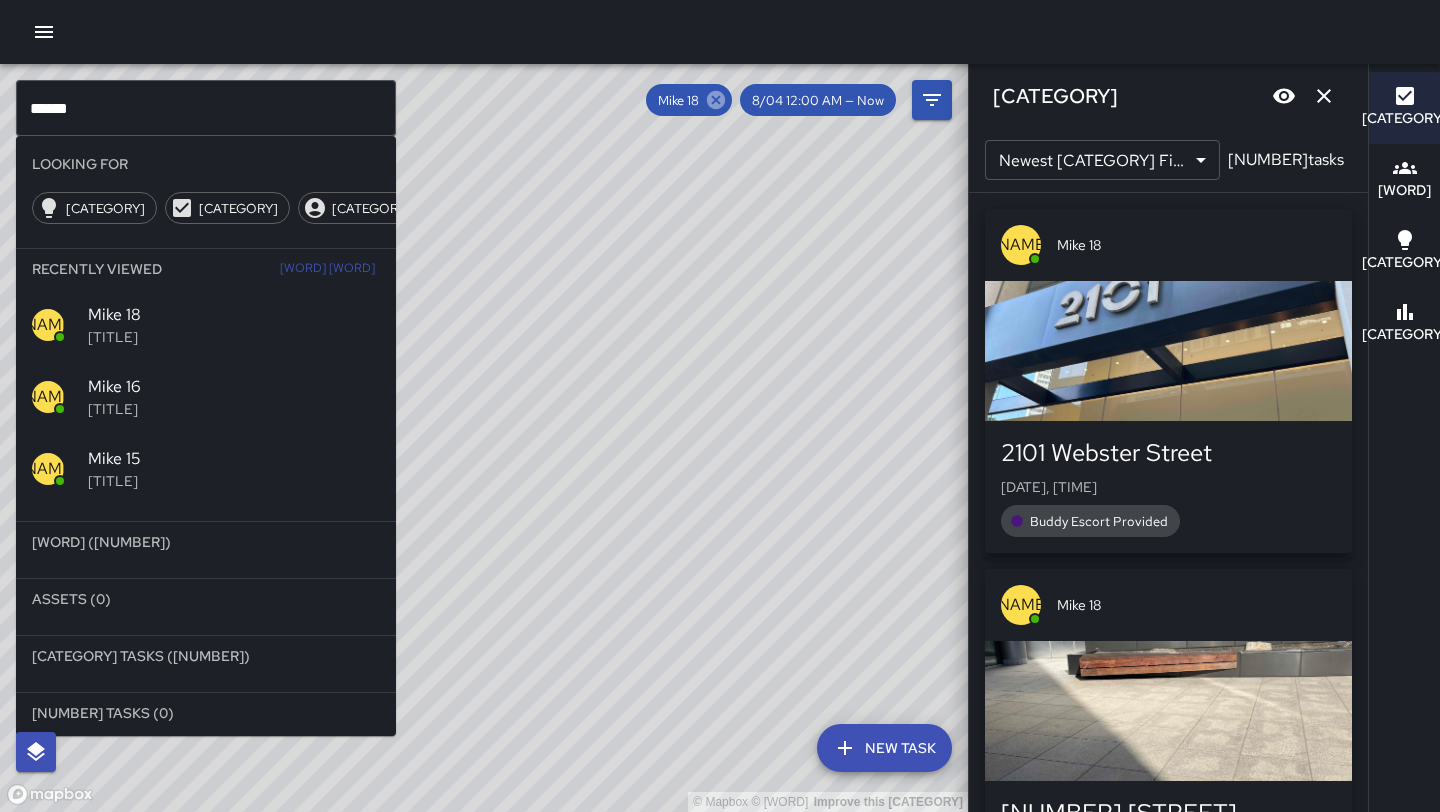 click 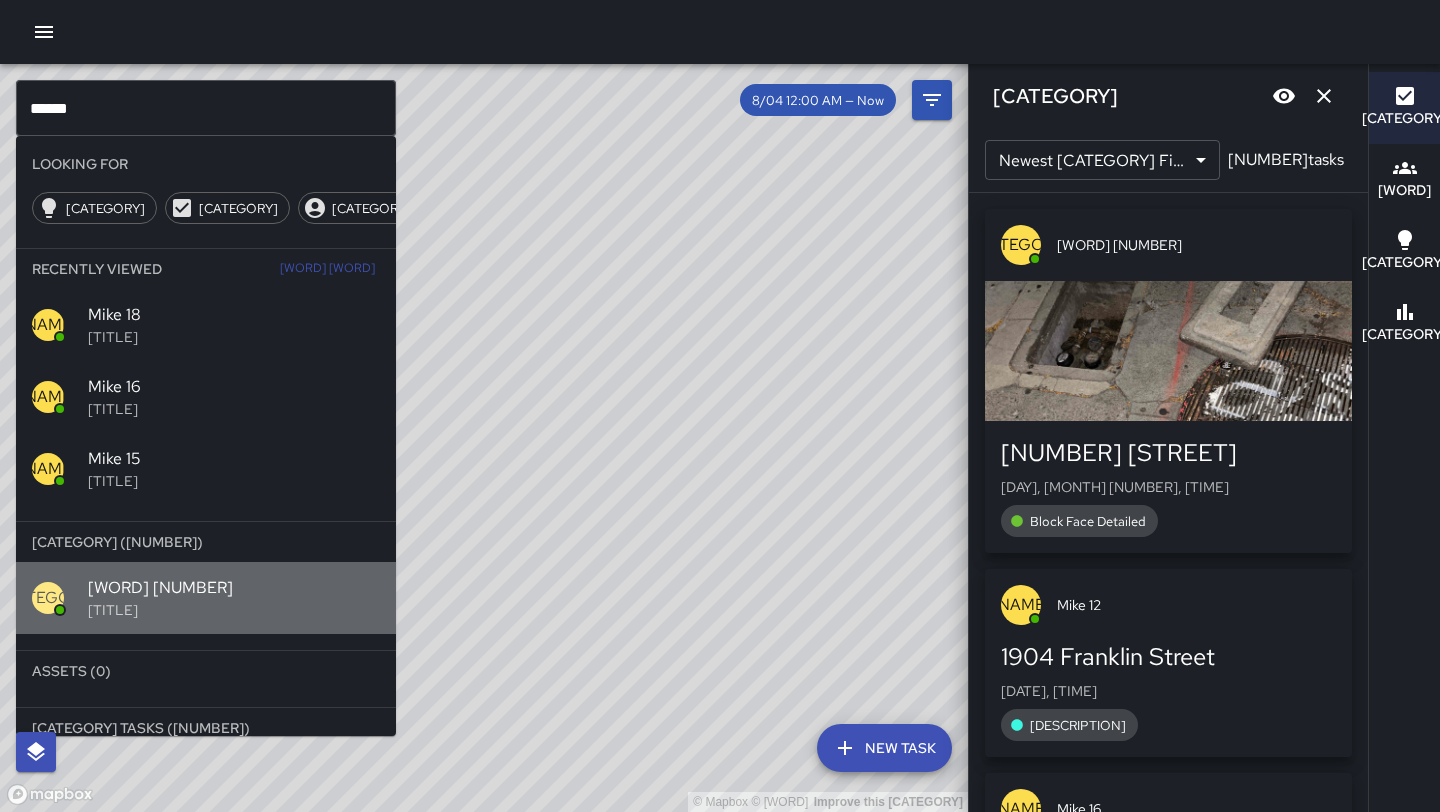 click on "[TITLE]" at bounding box center (234, 610) 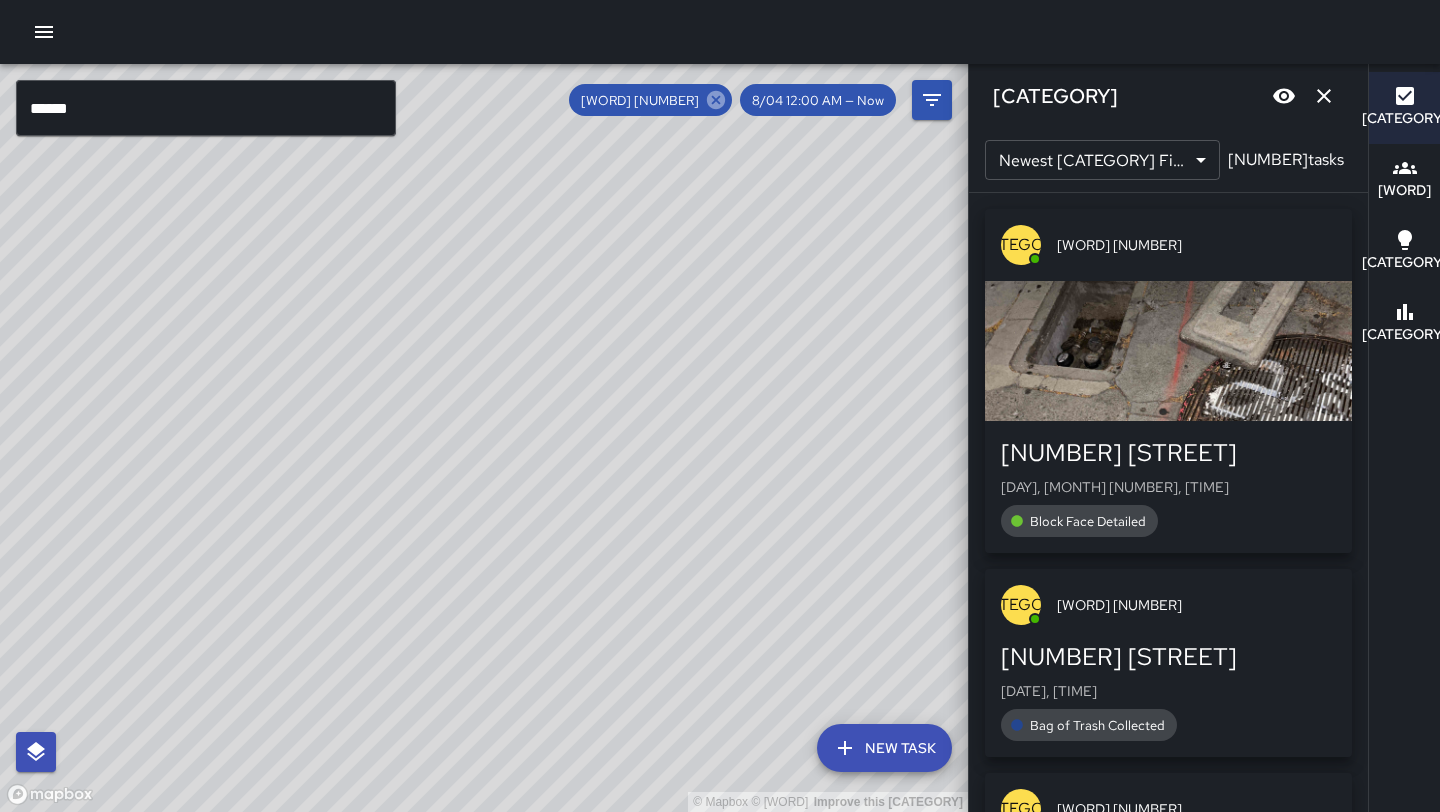 click 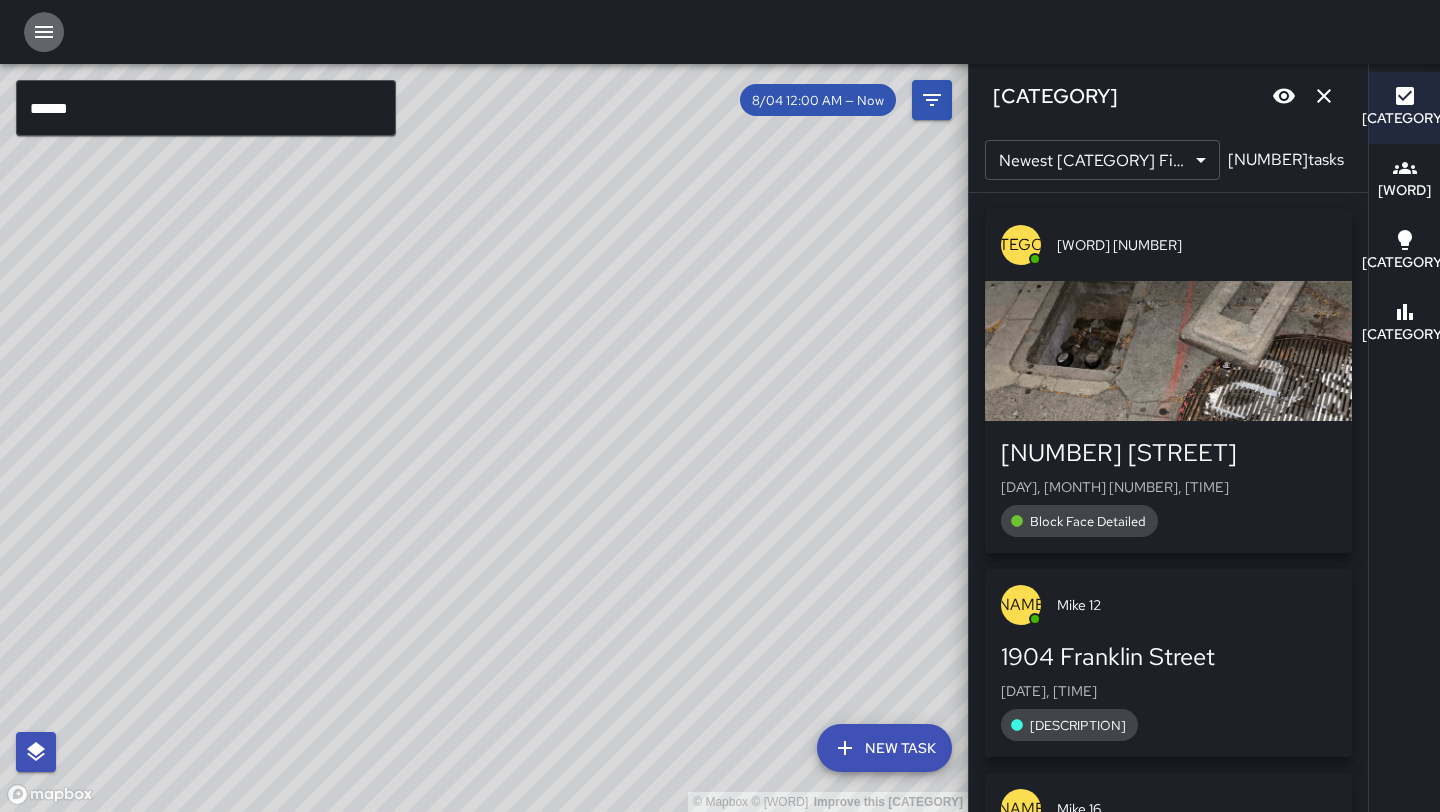 click 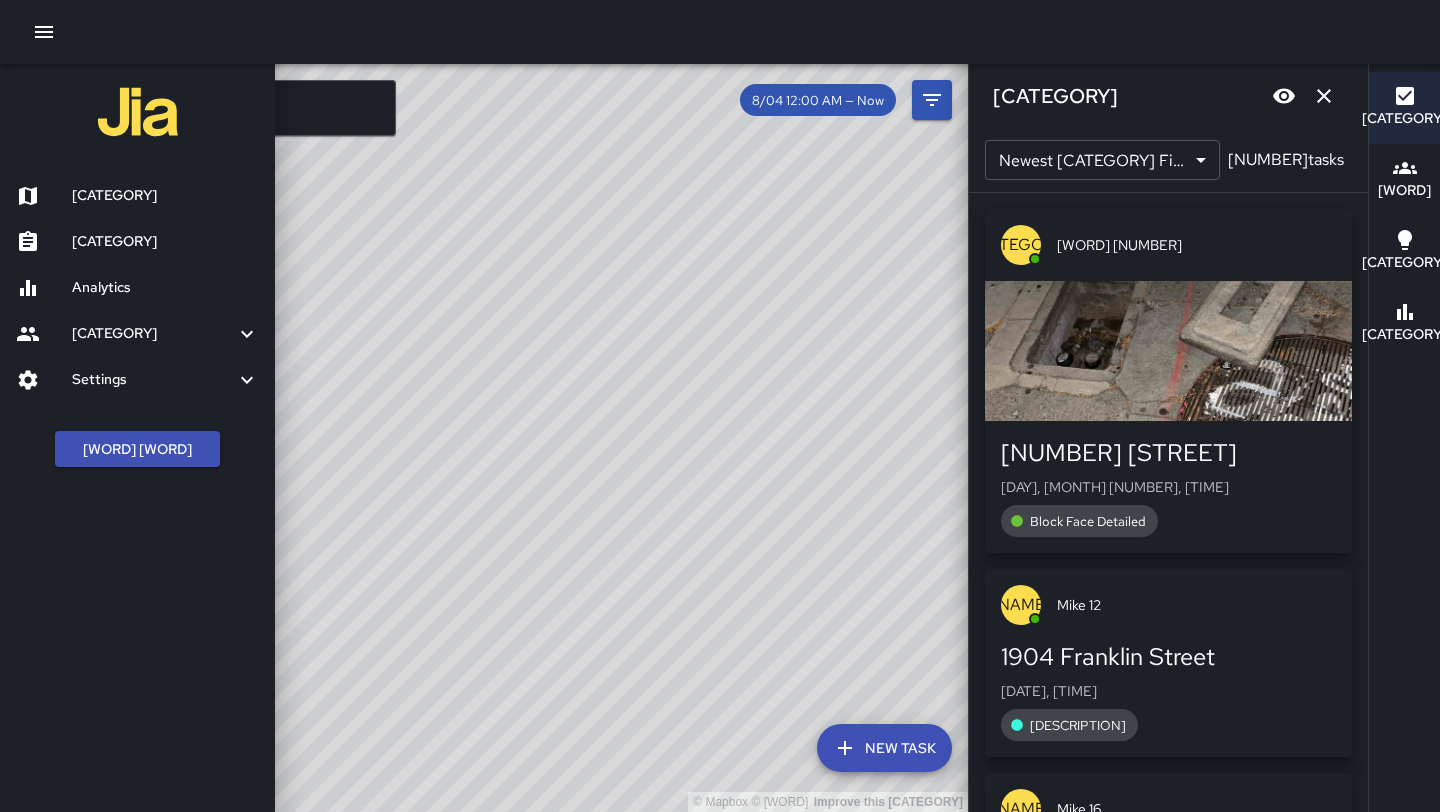 click on "[CATEGORY]" at bounding box center [165, 242] 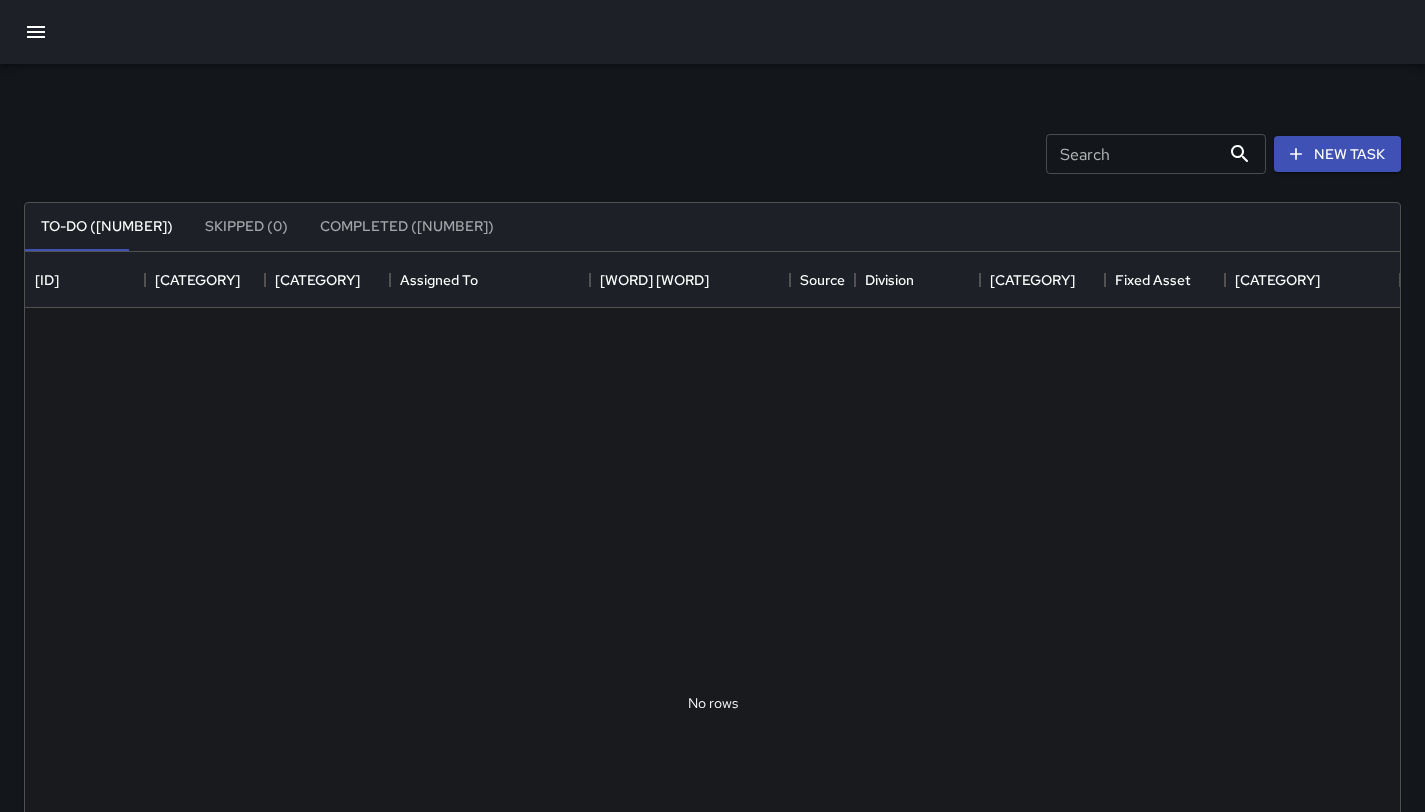 scroll, scrollTop: 16, scrollLeft: 16, axis: both 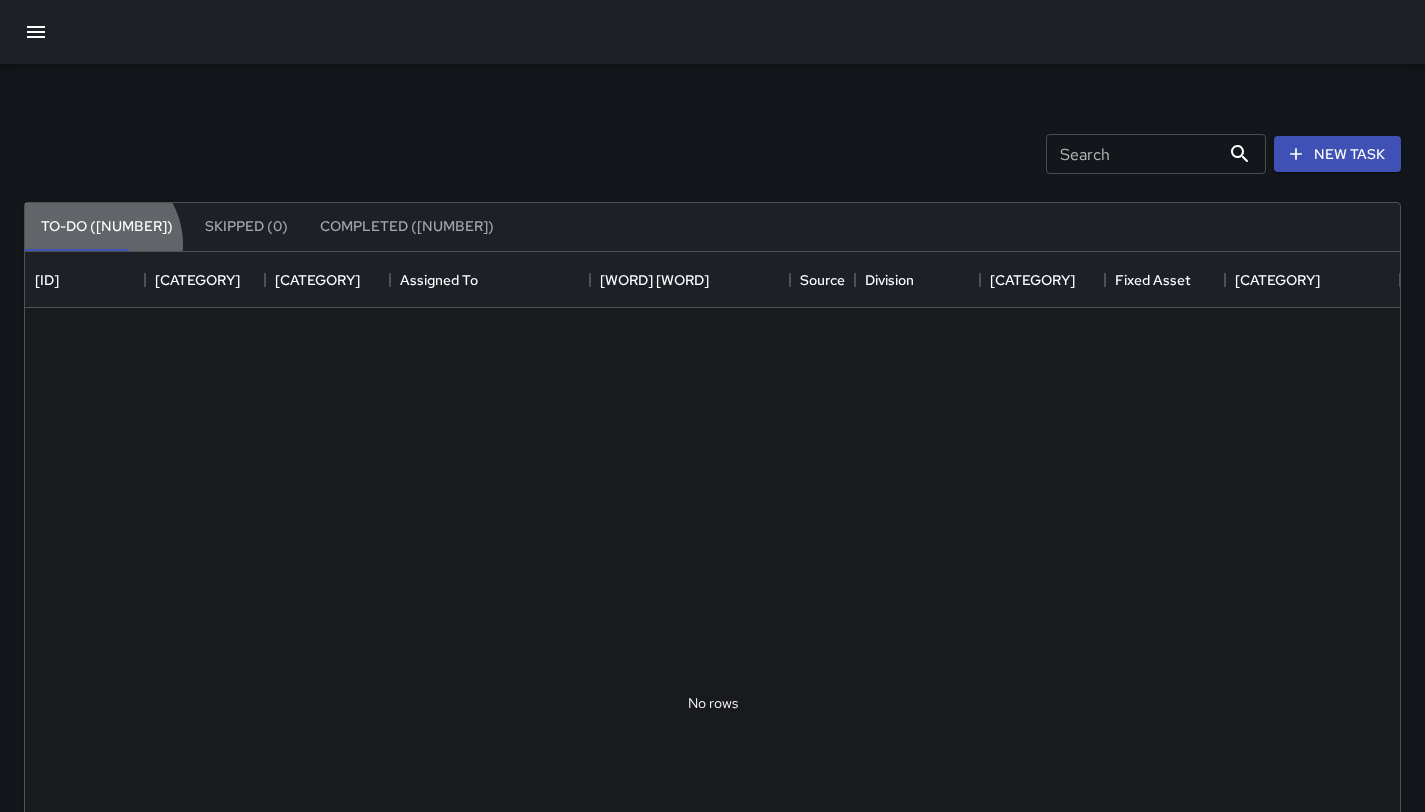 click on "To-Do ([NUMBER])" at bounding box center (107, 227) 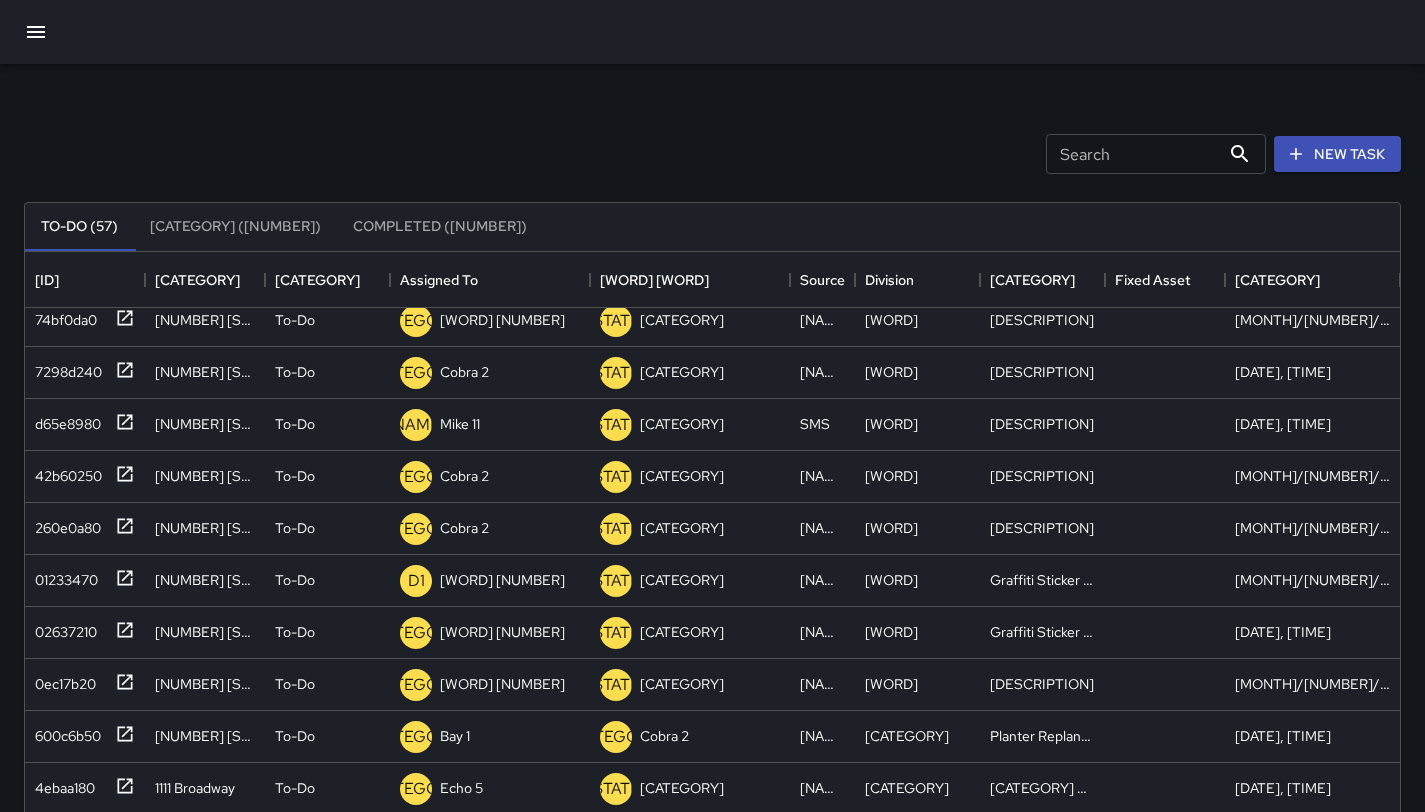 scroll, scrollTop: 0, scrollLeft: 0, axis: both 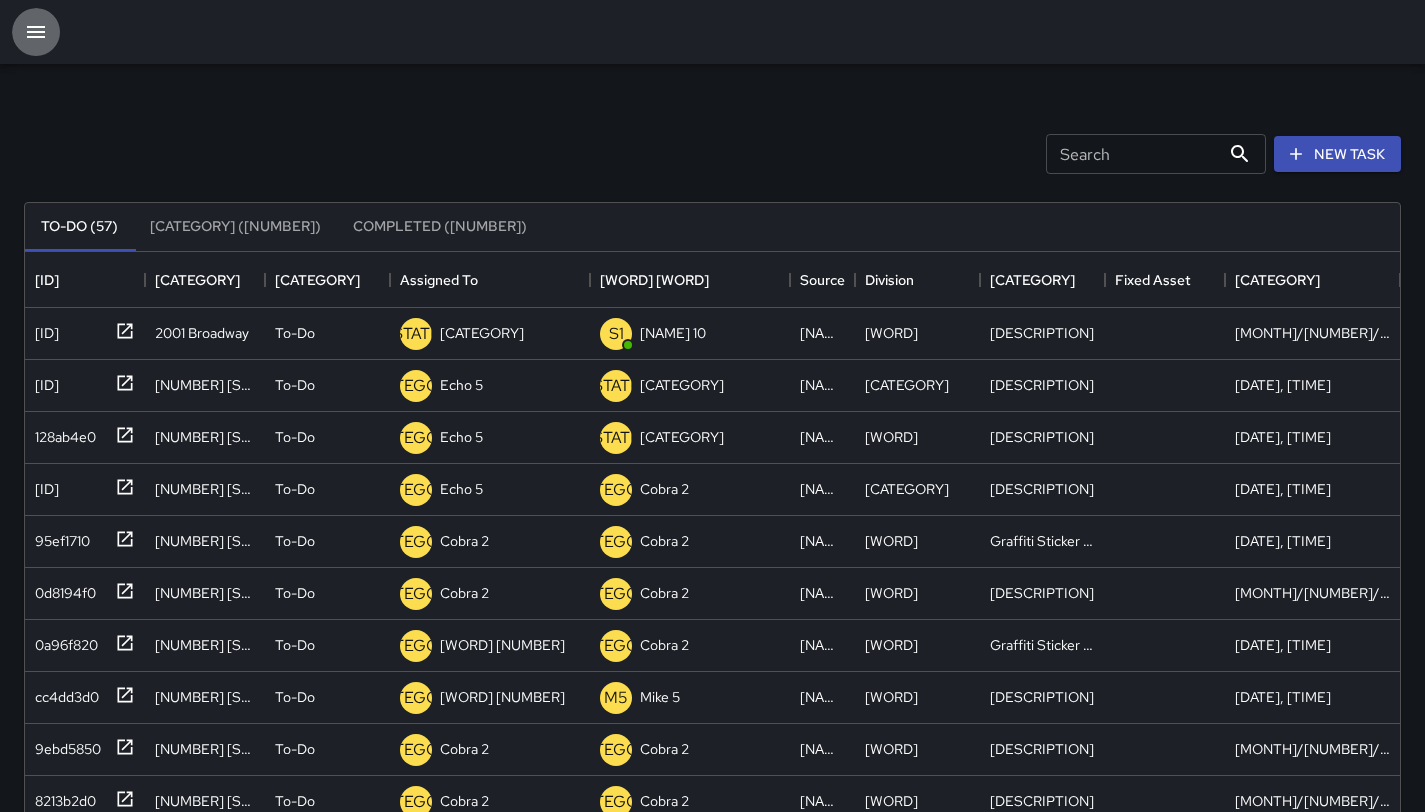 click 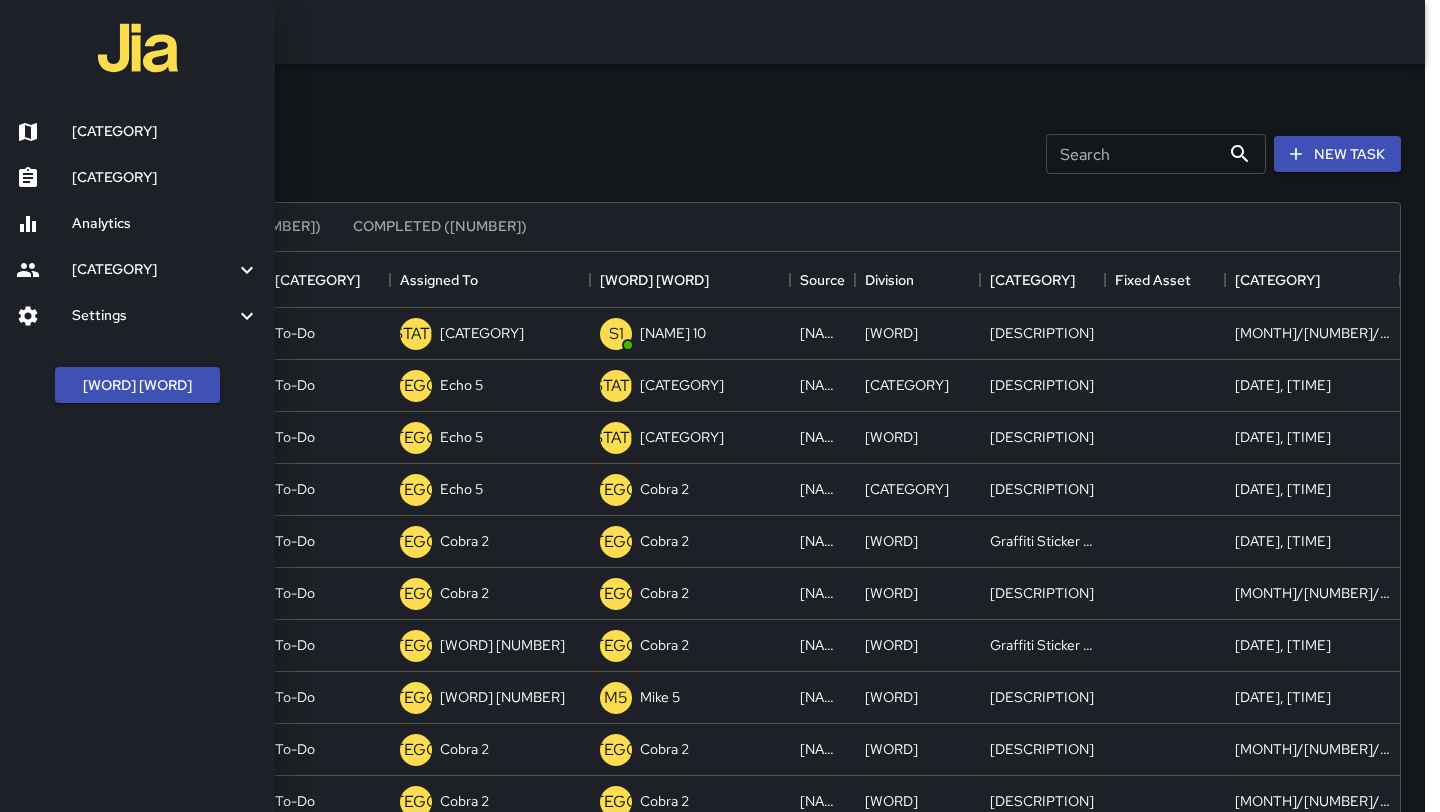 click on "[CATEGORY]" at bounding box center (165, 132) 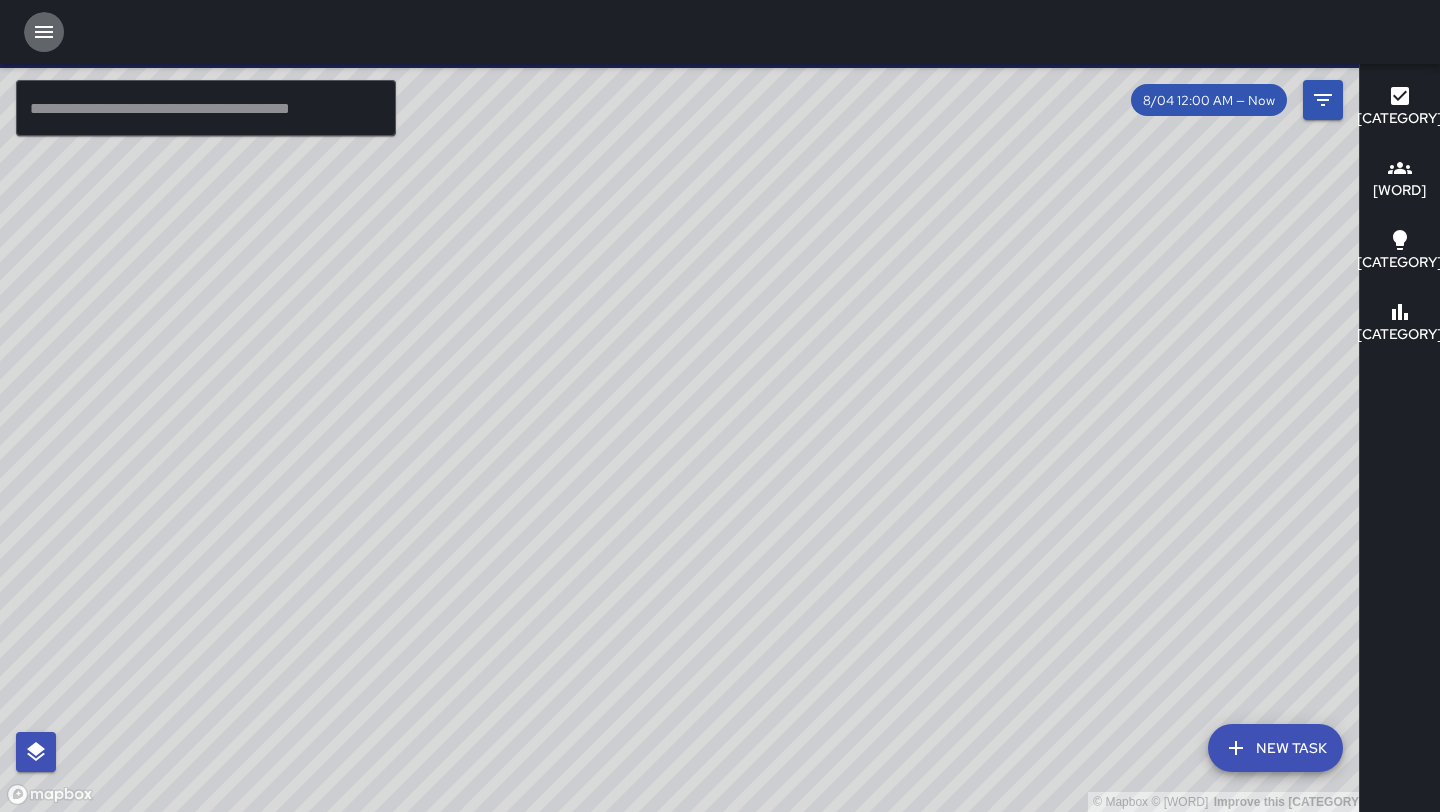 click at bounding box center [44, 32] 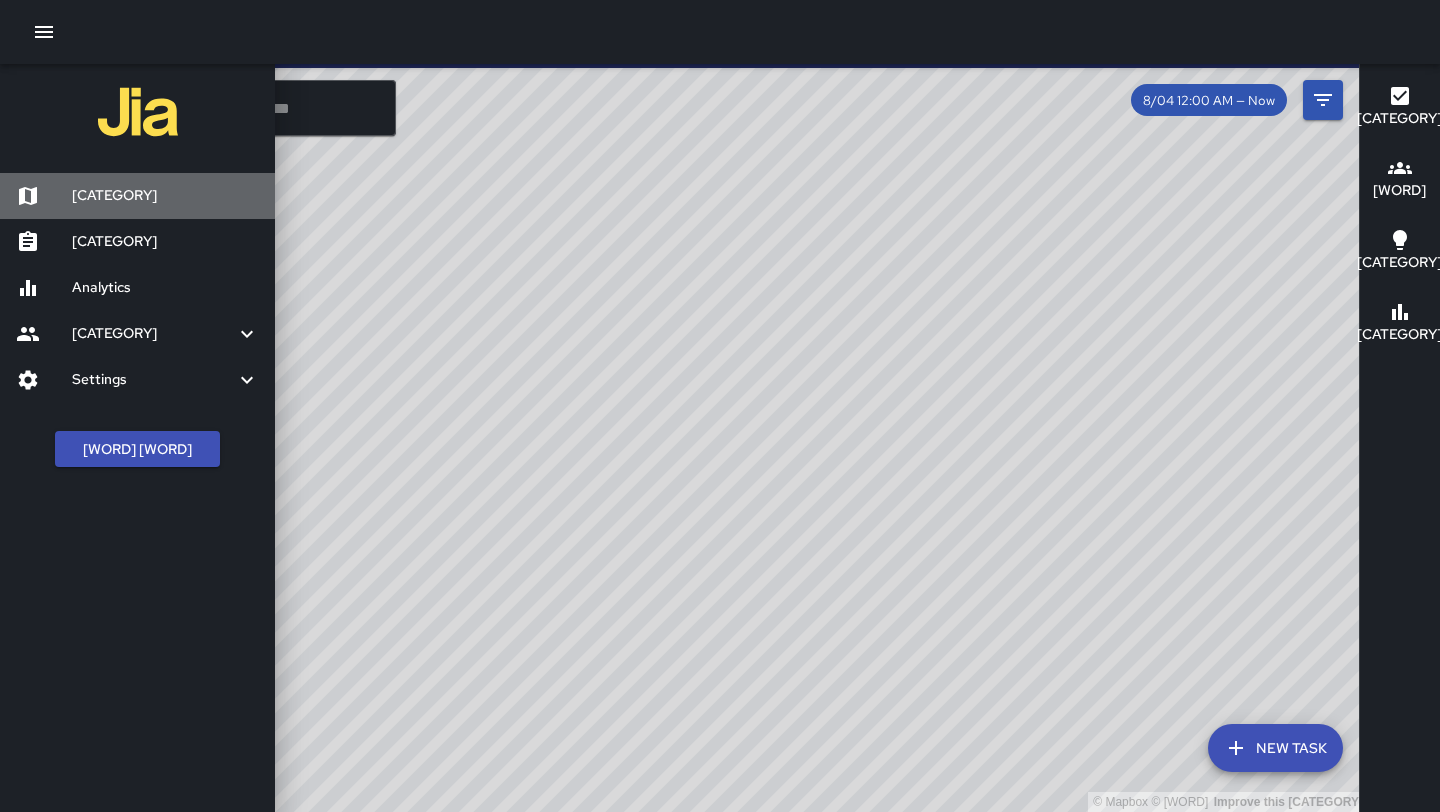 click on "[CATEGORY]" at bounding box center (165, 196) 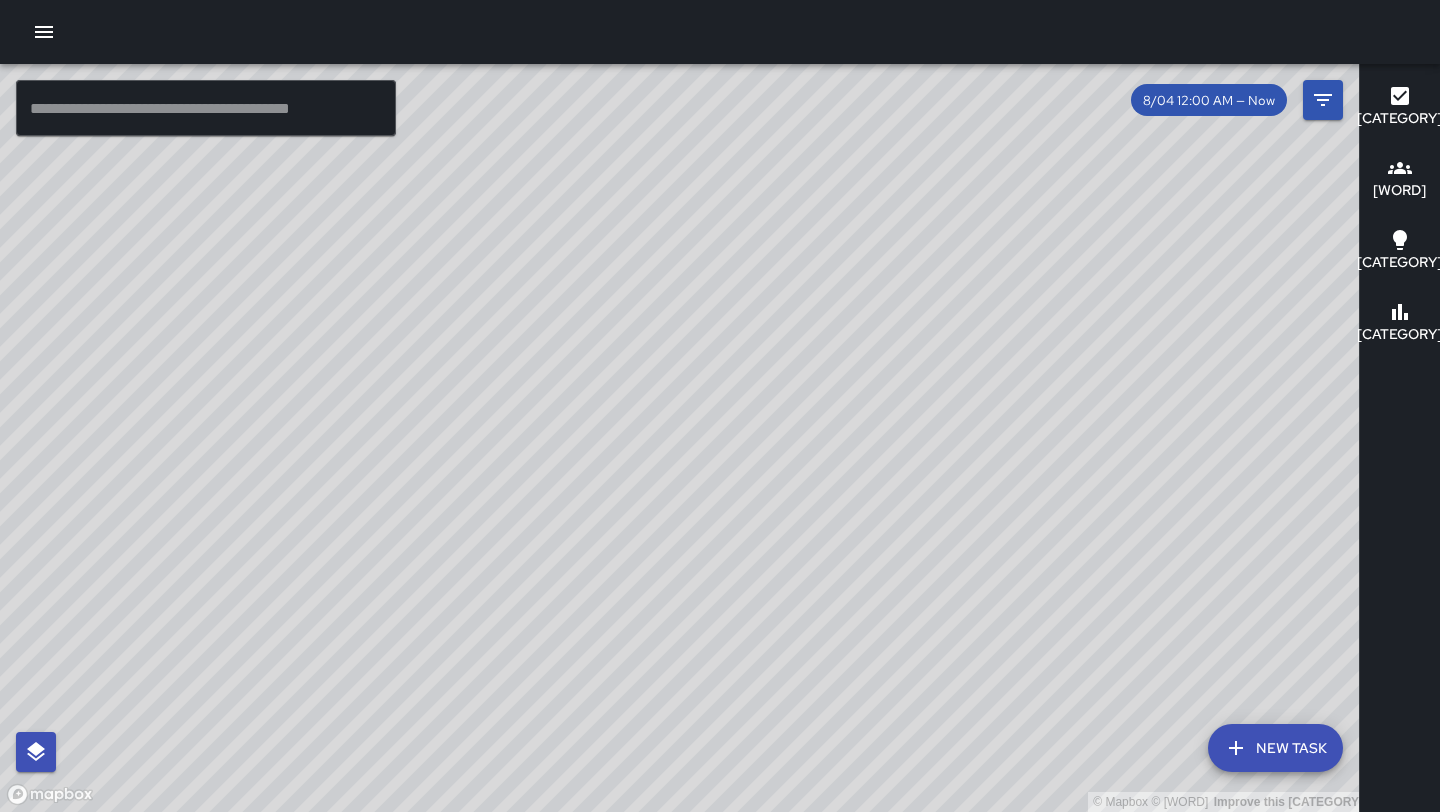 click on "[DATE], [TIME]" at bounding box center [684, 438] 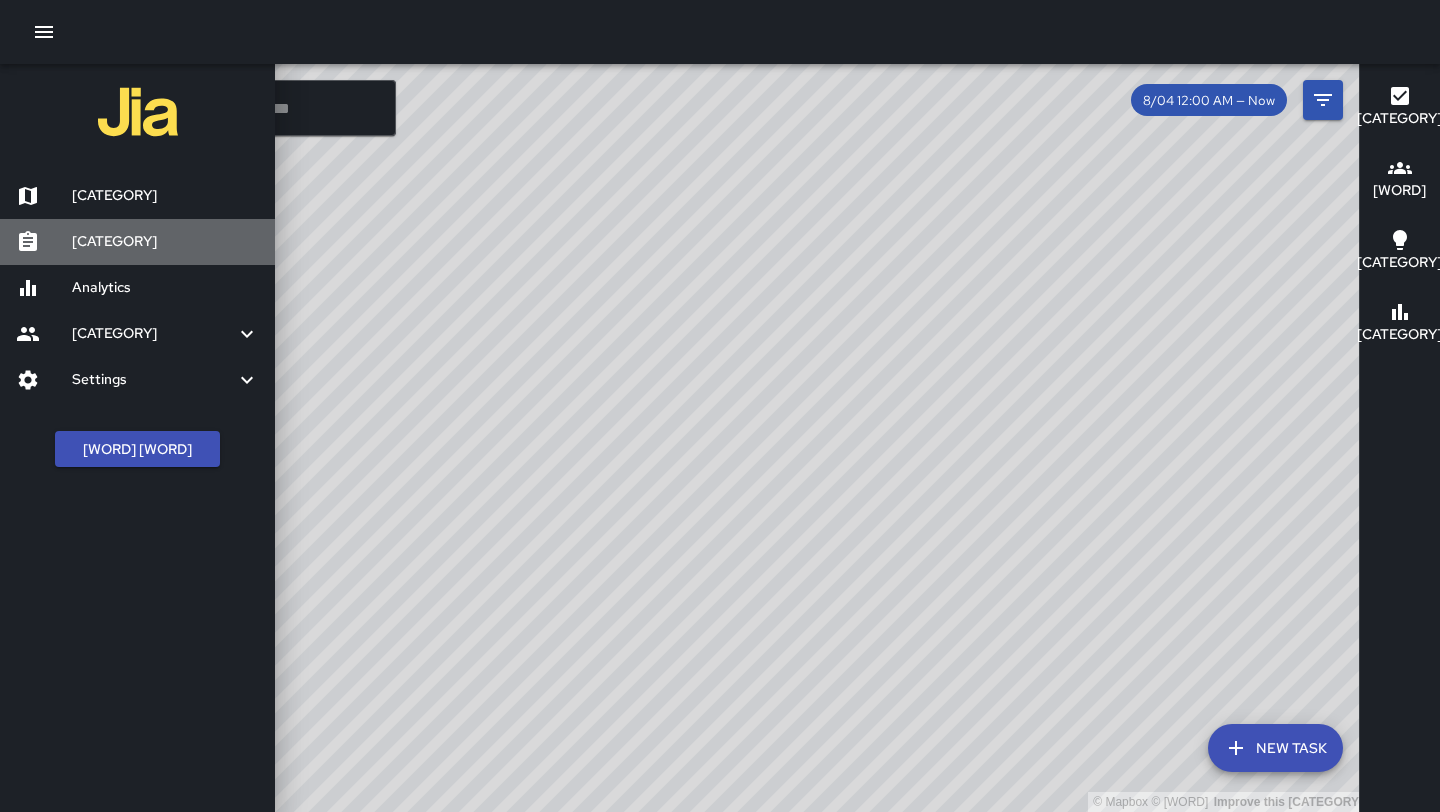 click on "[CATEGORY]" at bounding box center (165, 242) 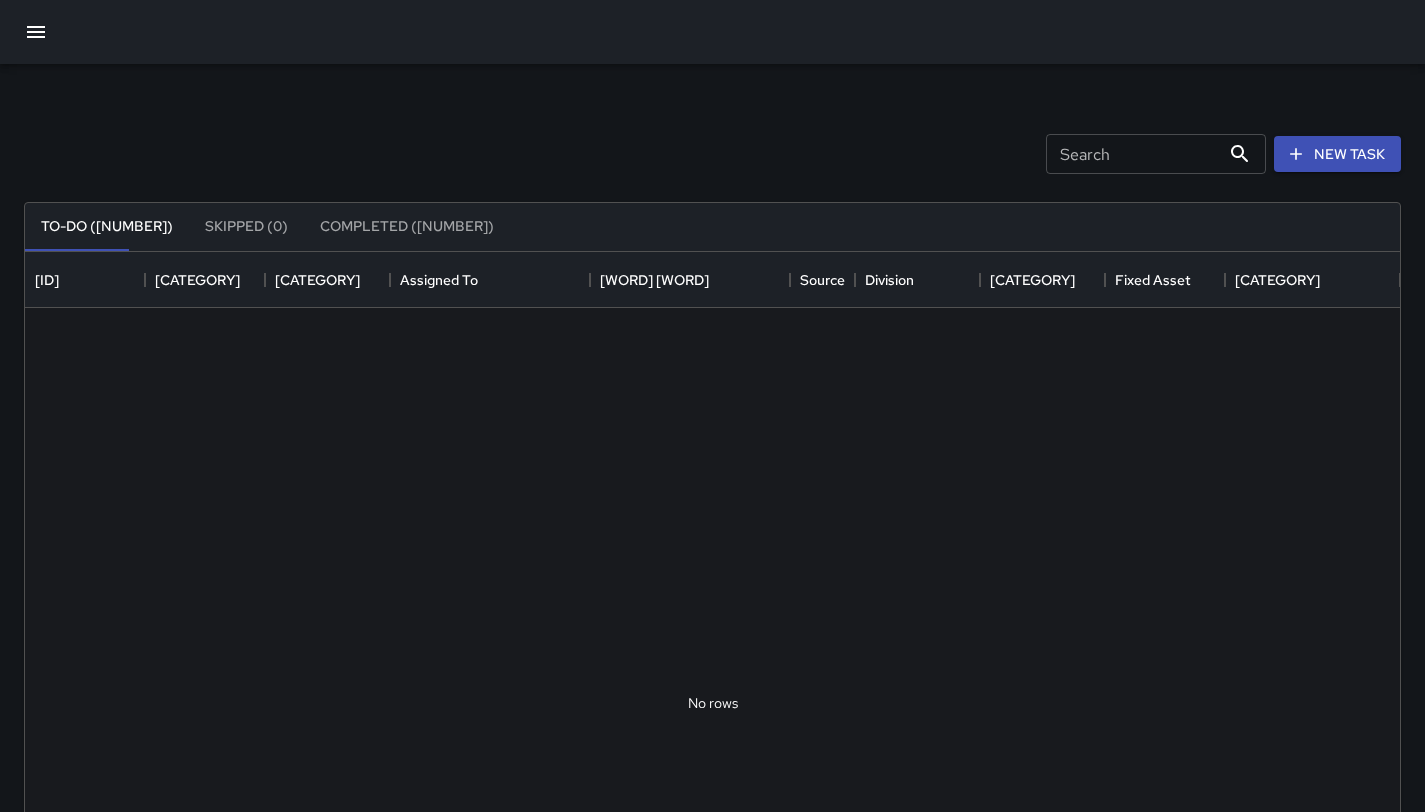 scroll, scrollTop: 16, scrollLeft: 16, axis: both 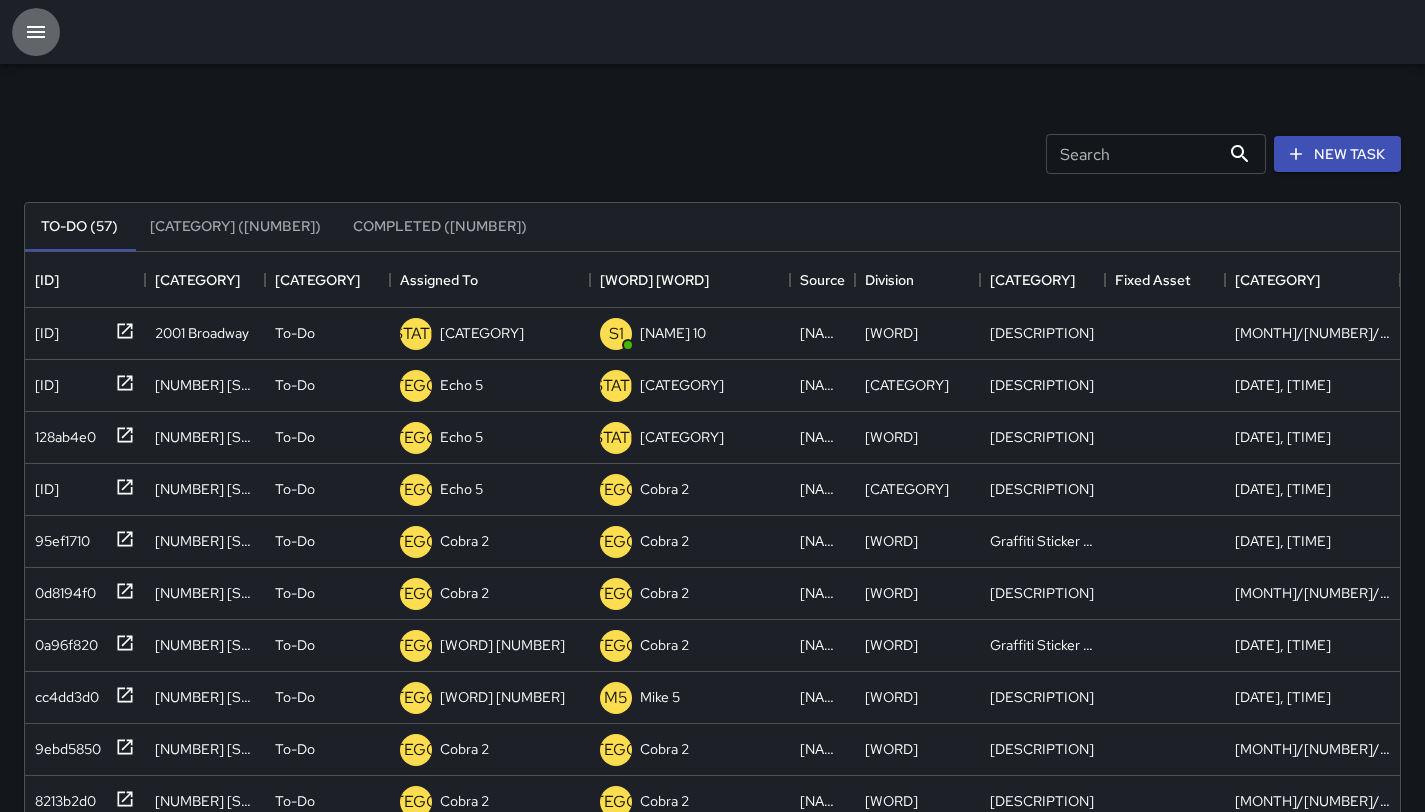 click 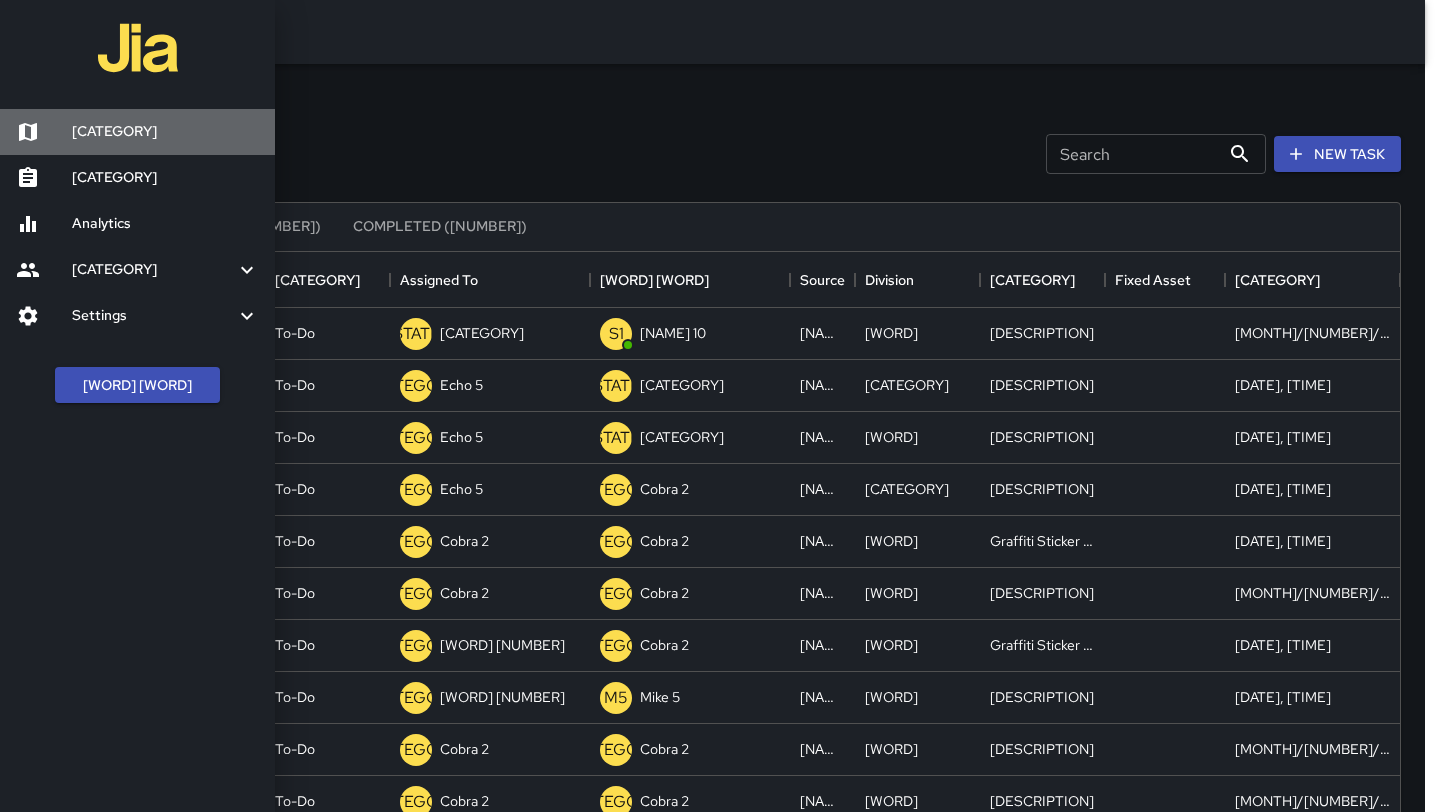 click on "[CATEGORY]" at bounding box center (165, 132) 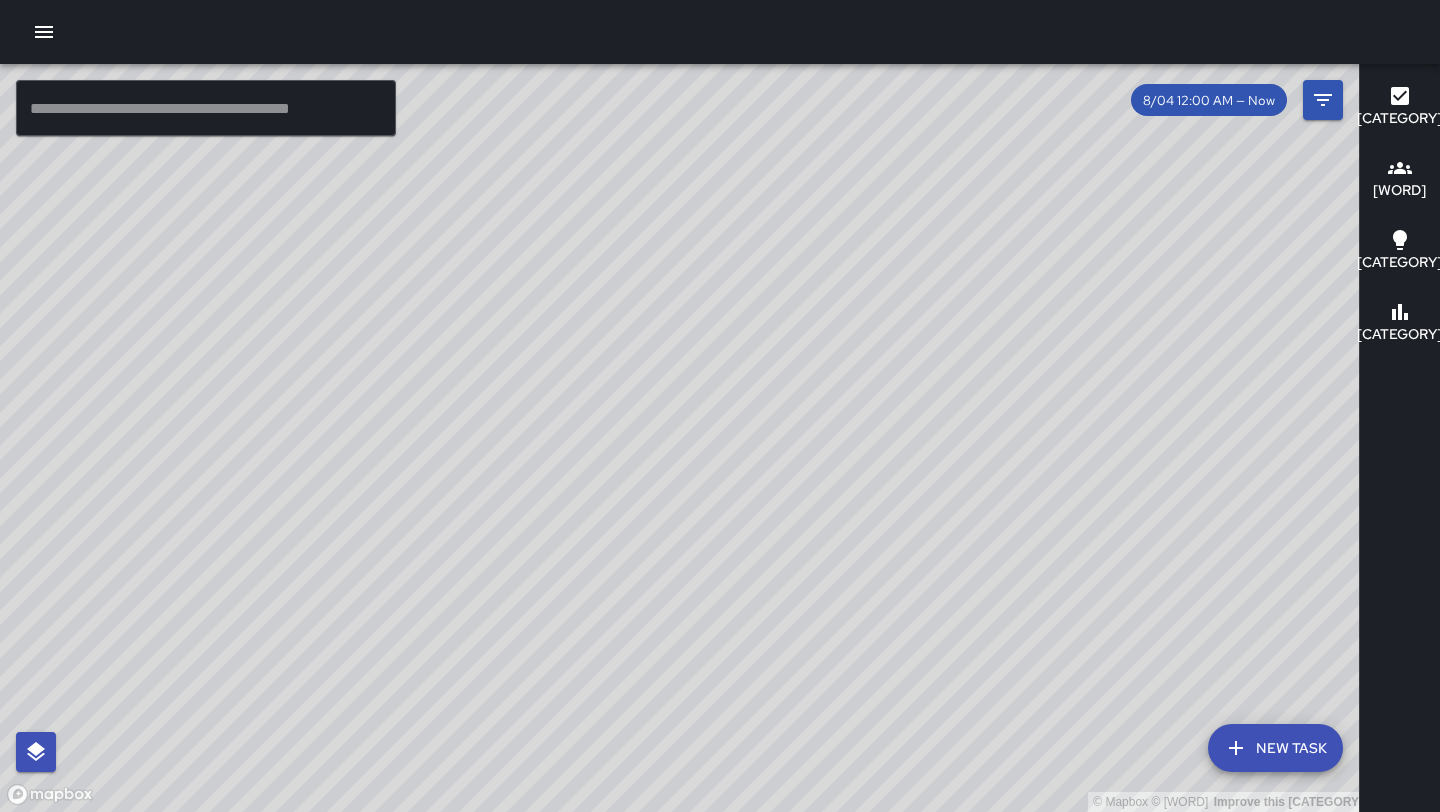 drag, startPoint x: 528, startPoint y: 460, endPoint x: 922, endPoint y: 257, distance: 443.22116 